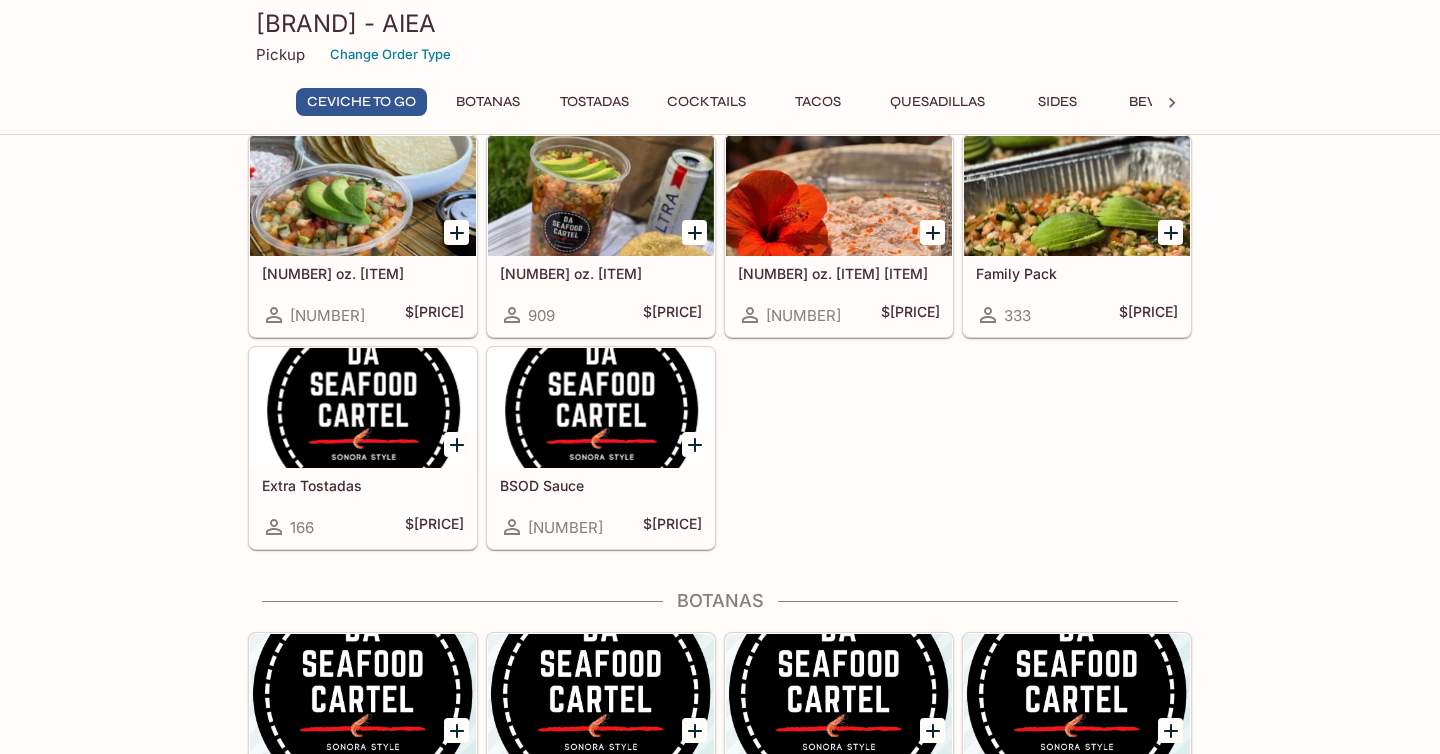 scroll, scrollTop: 0, scrollLeft: 0, axis: both 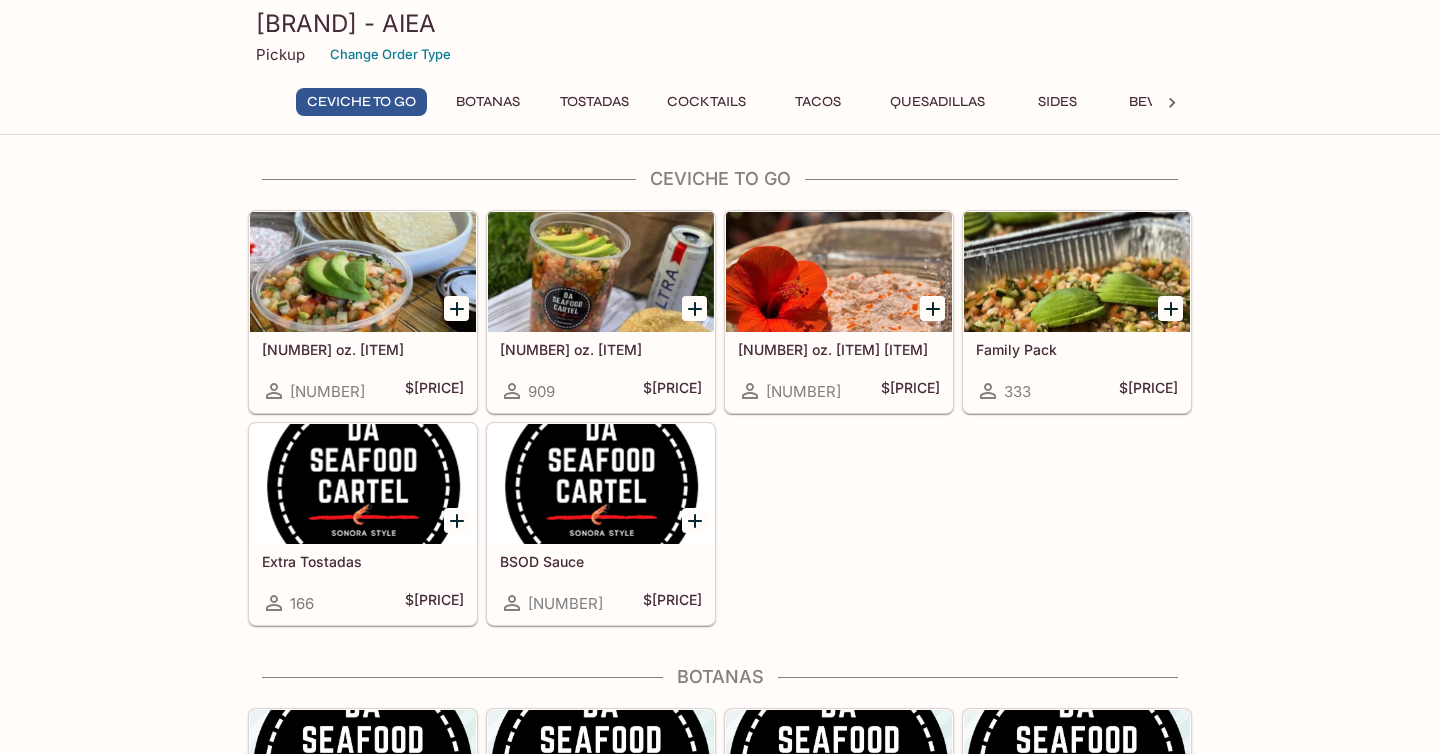 click on "[NUMBER] oz. [ITEM] [NUMBER] $[PRICE] [NUMBER] oz. [ITEM] [NUMBER] $[PRICE] [NUMBER] oz. [ITEM] [ITEM] [NUMBER] $[PRICE] [ITEM] Pack [NUMBER] $[PRICE] Extra [ITEM] [NUMBER] $[PRICE] [ITEM] Sauce [NUMBER] $[PRICE]" at bounding box center (716, 414) 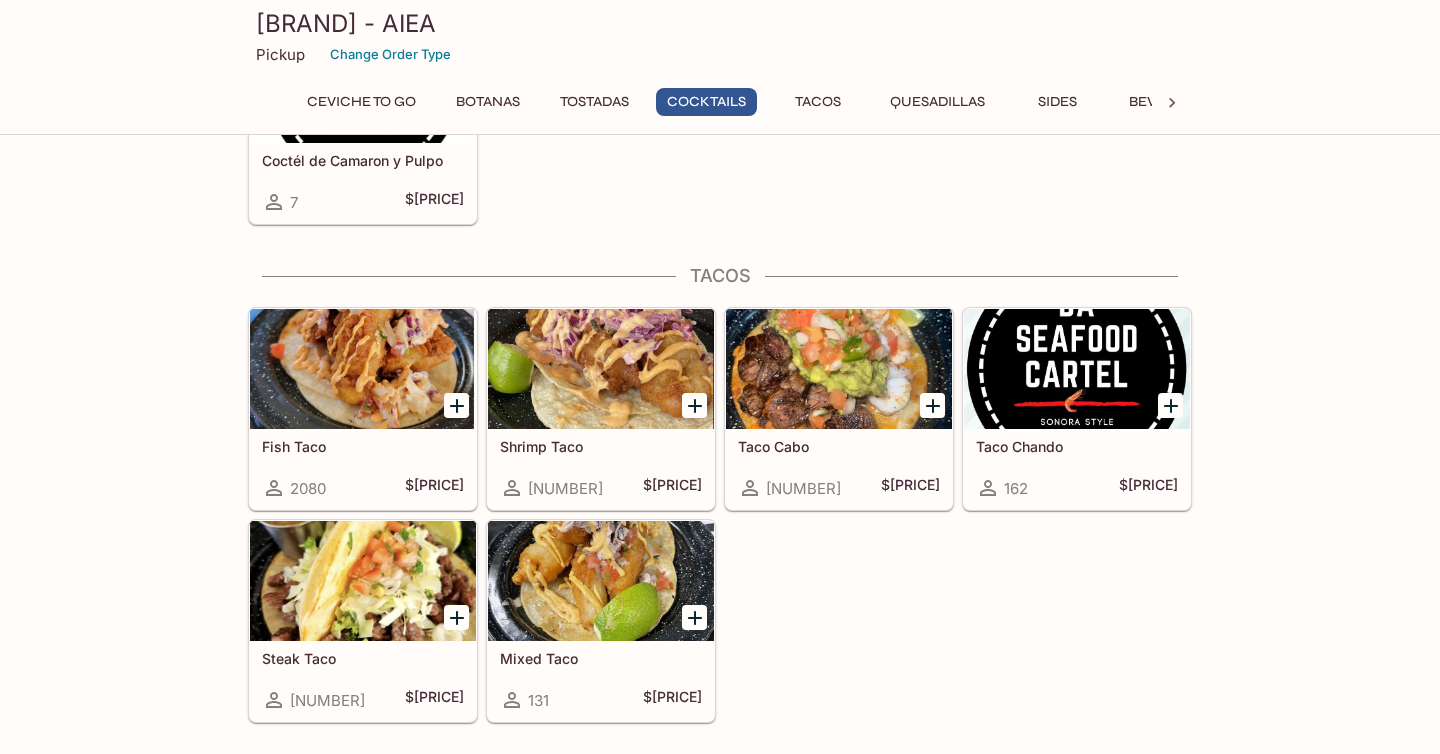 scroll, scrollTop: 1903, scrollLeft: 0, axis: vertical 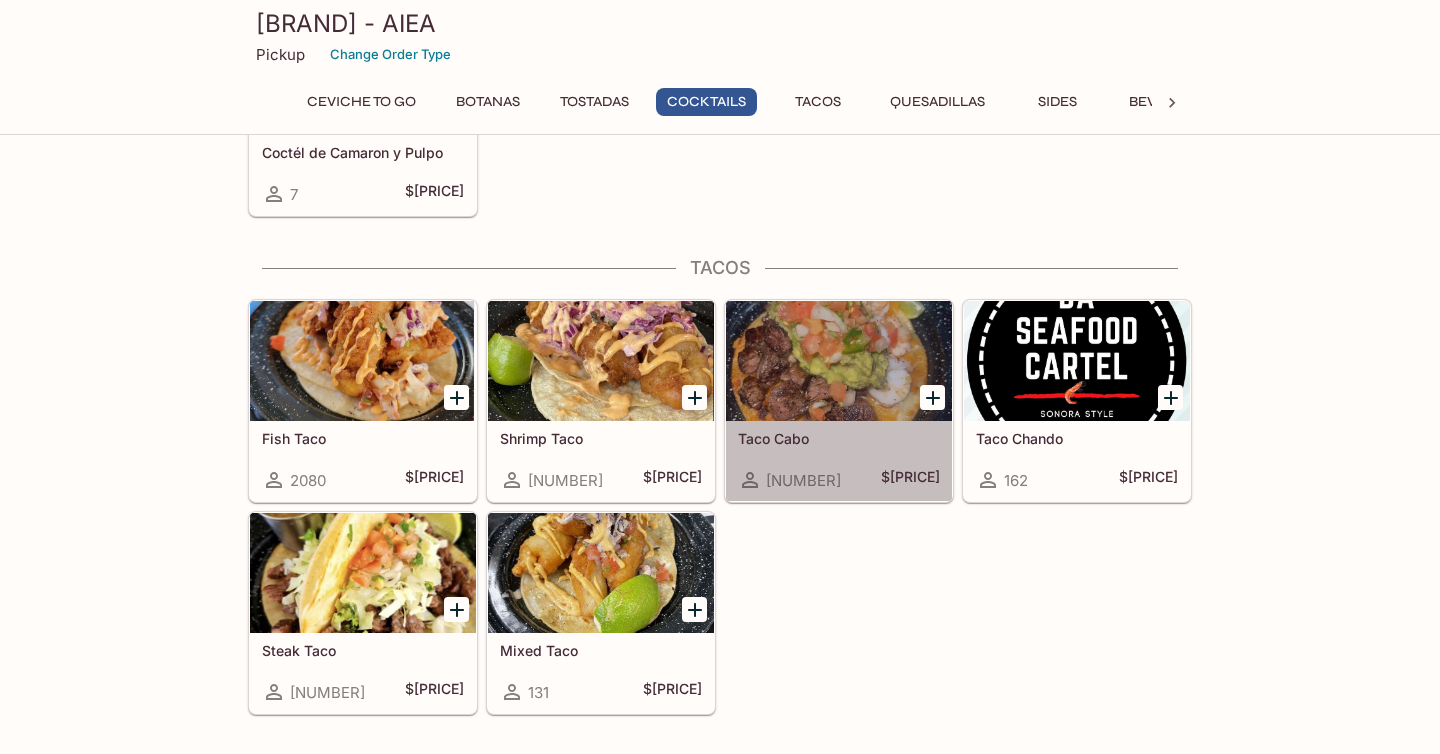 click on "Taco Cabo" at bounding box center [839, 438] 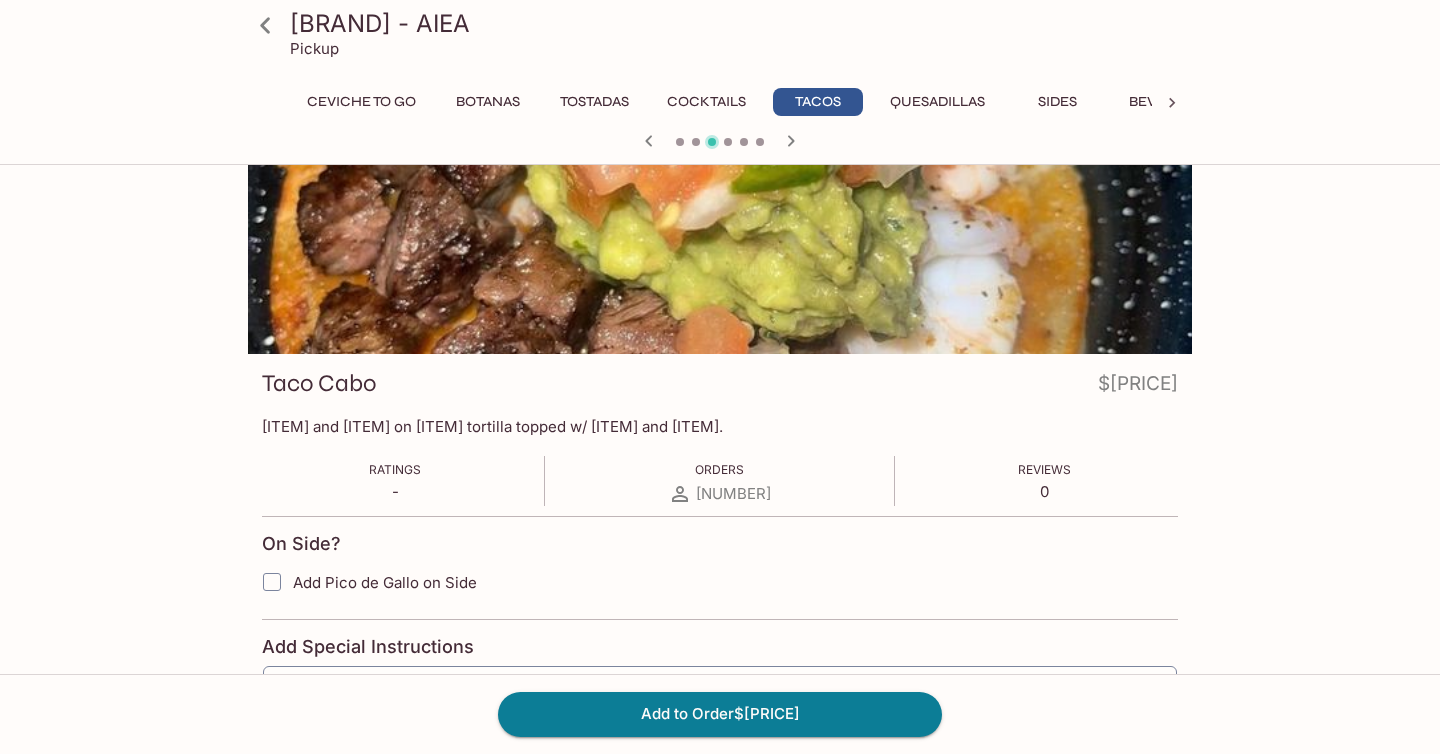 scroll, scrollTop: 76, scrollLeft: 0, axis: vertical 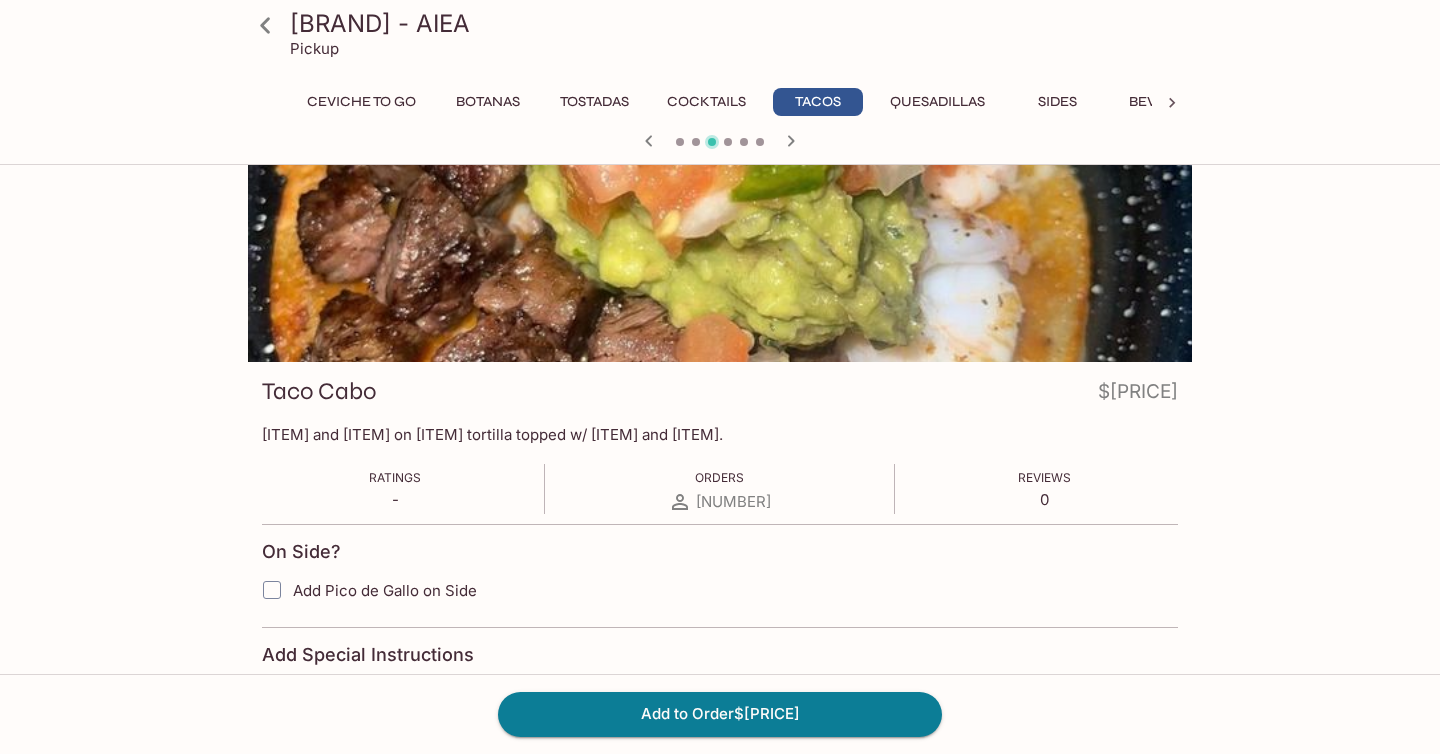 click on "[BRAND] - AIEA Pickup [ITEM] To Go [ITEM] [ITEM] [ITEM] [ITEM] [ITEM] [ITEM] [ITEM]" at bounding box center (720, 82) 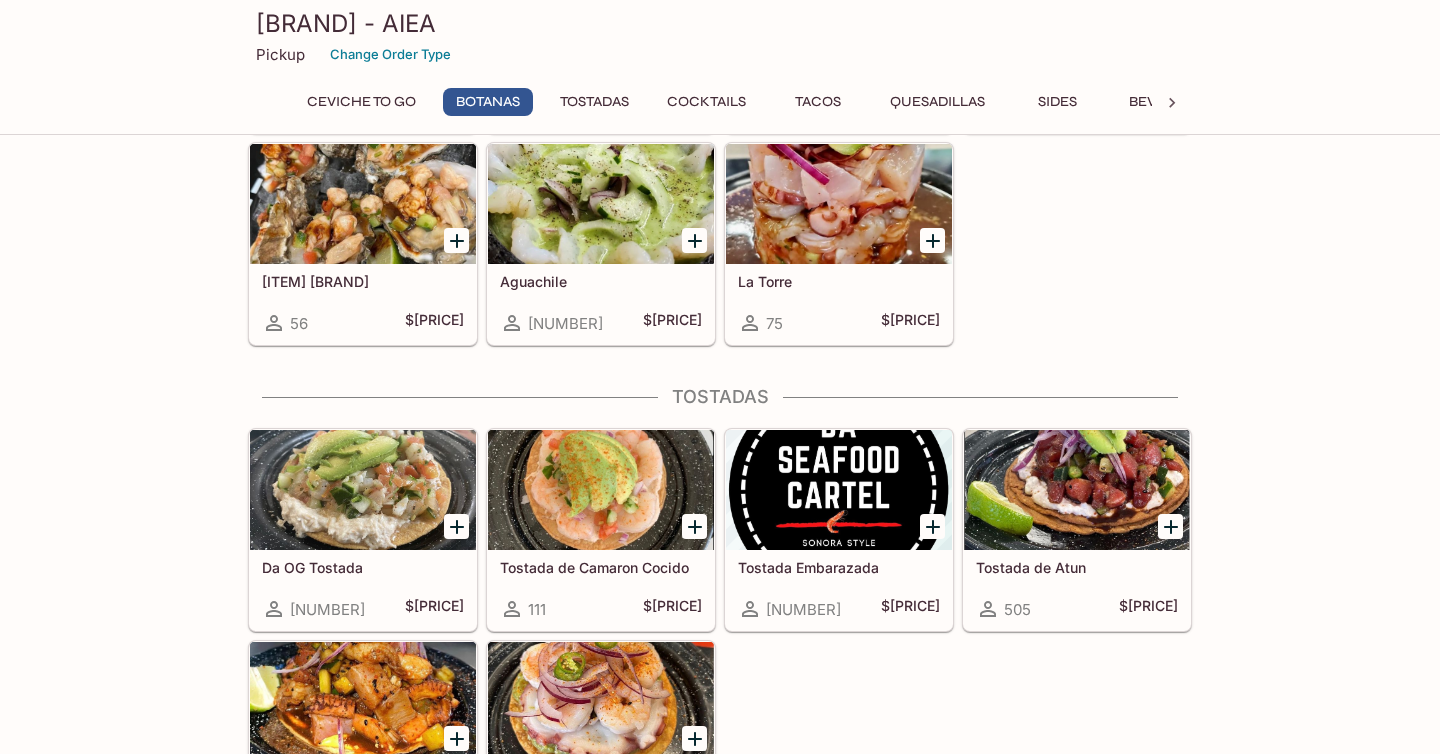 scroll, scrollTop: 795, scrollLeft: 0, axis: vertical 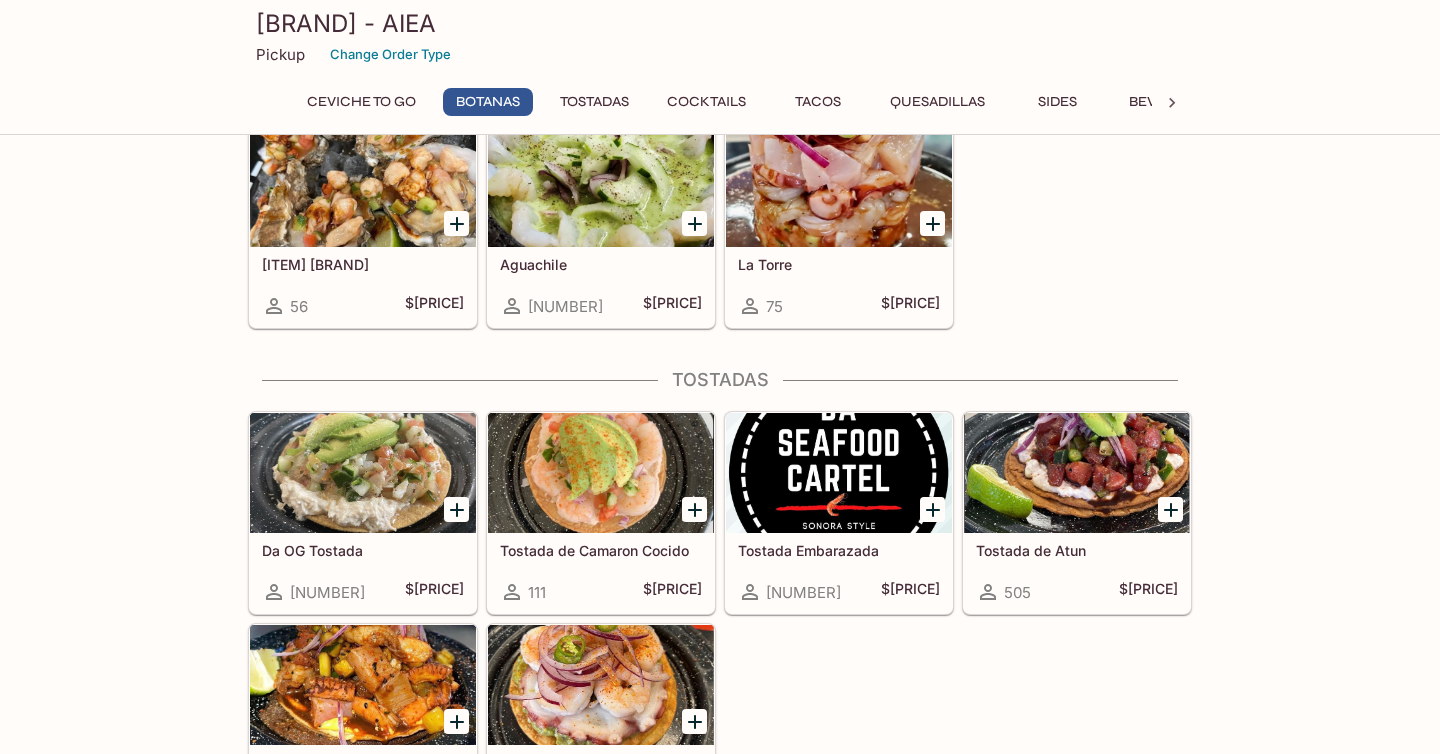 click at bounding box center (363, 473) 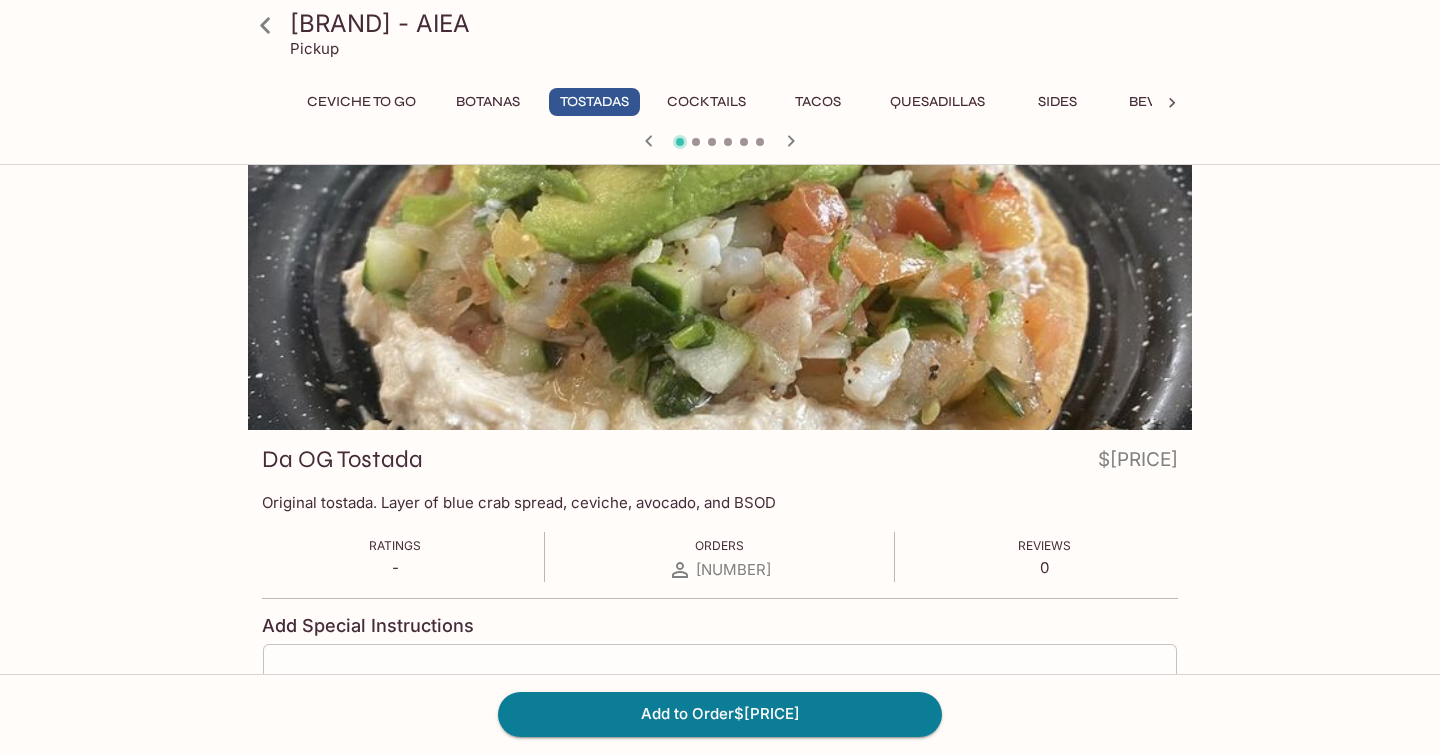 scroll, scrollTop: 0, scrollLeft: 0, axis: both 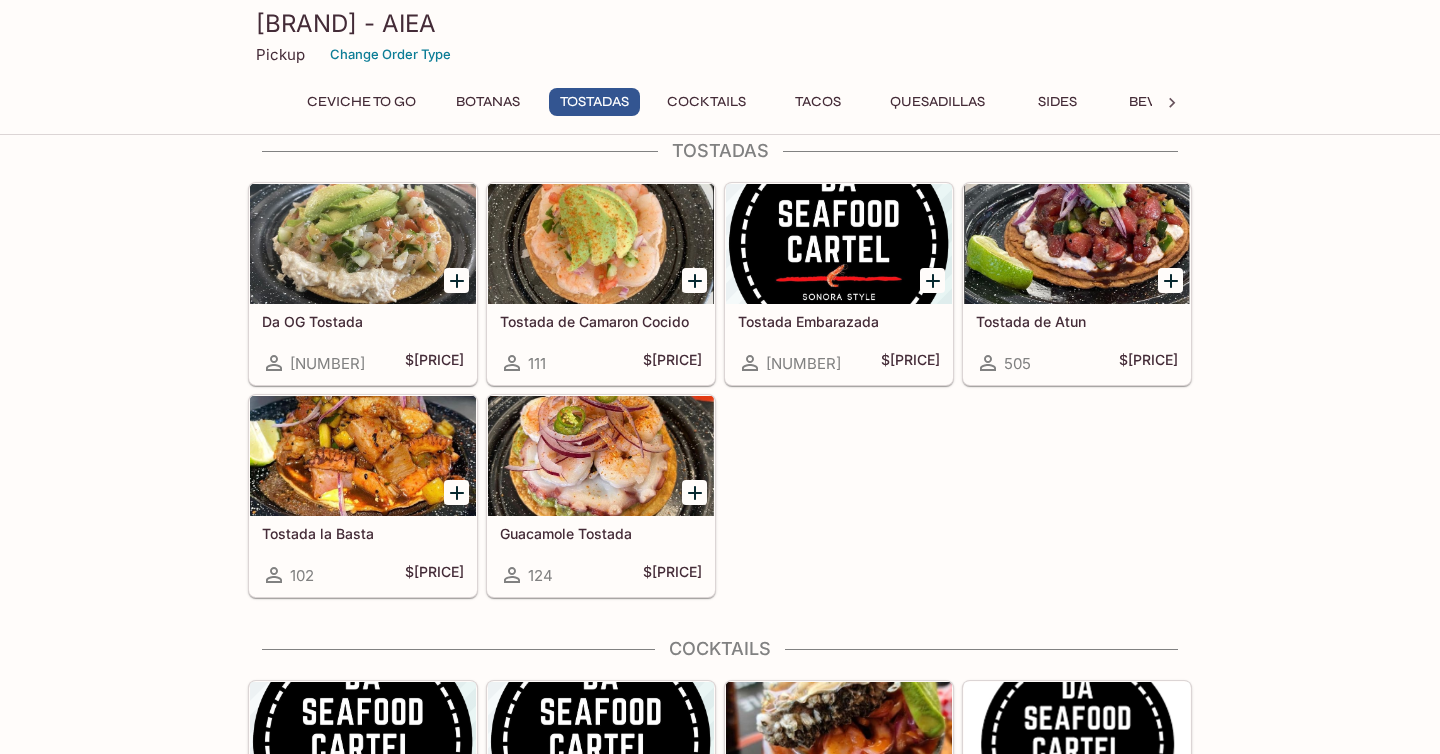 click at bounding box center (601, 456) 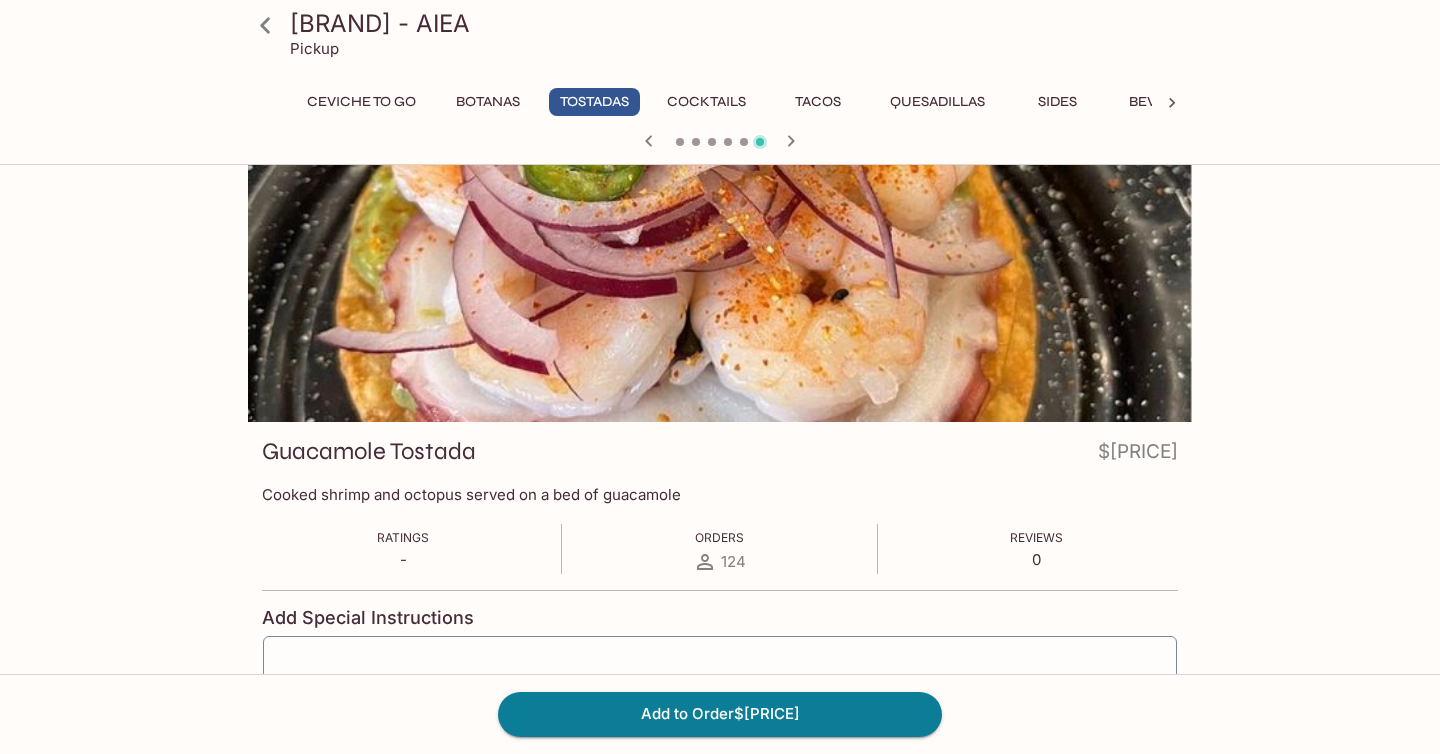 scroll, scrollTop: 0, scrollLeft: 0, axis: both 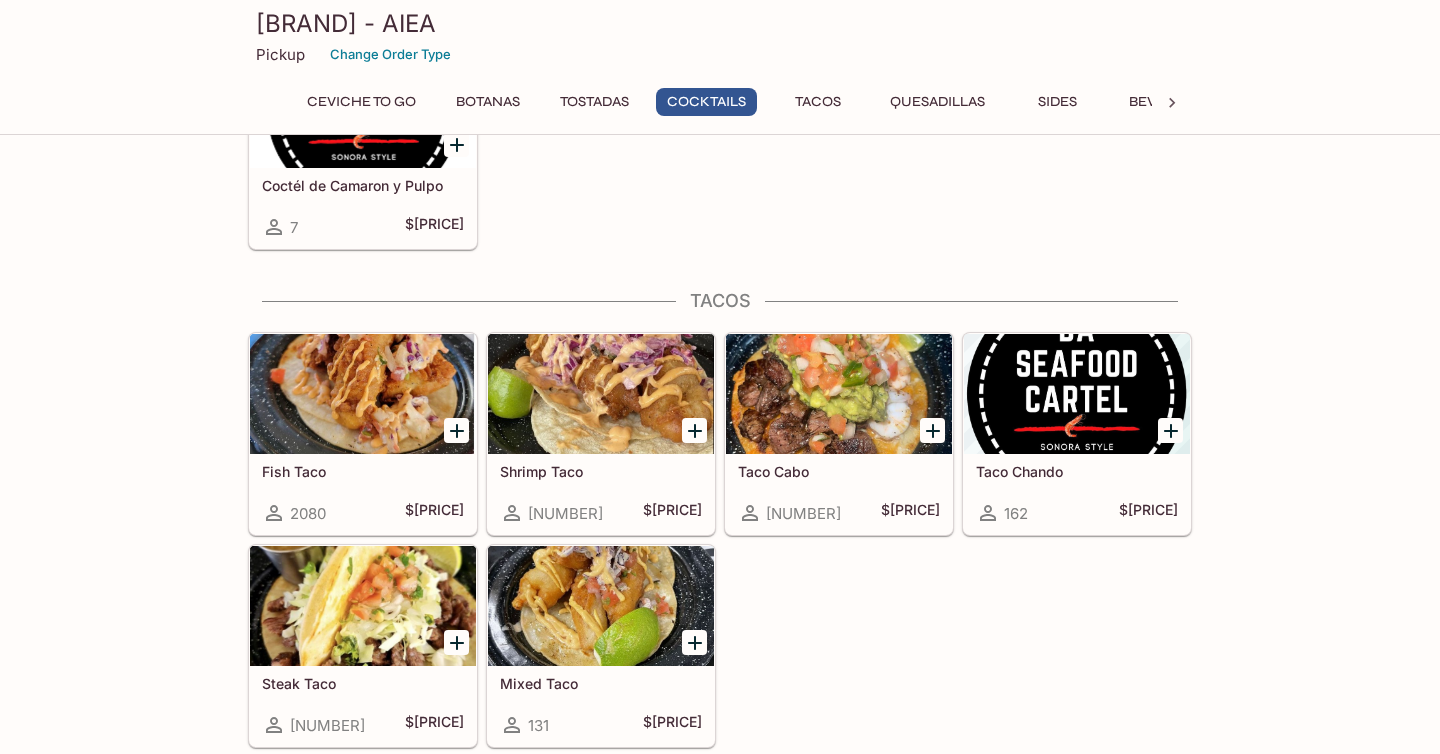 click at bounding box center [601, 606] 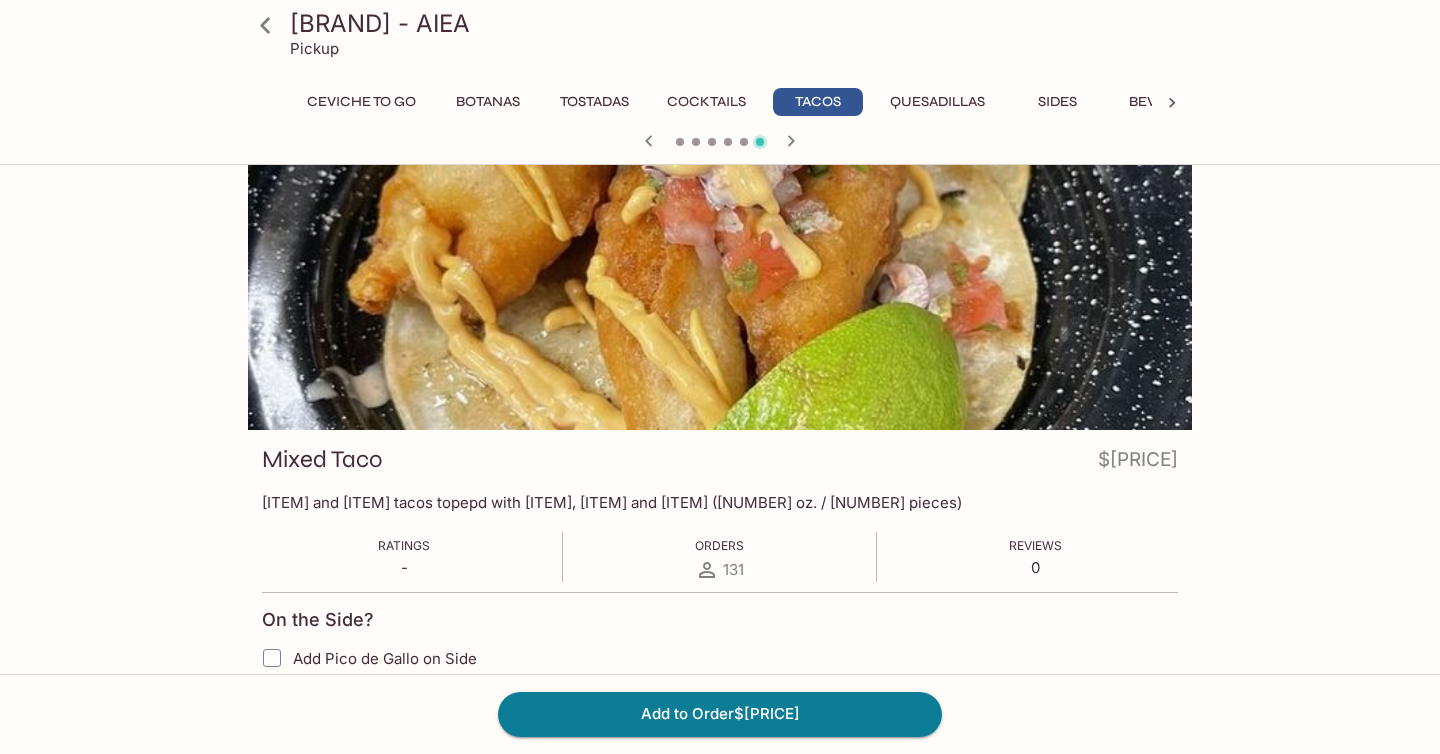 scroll, scrollTop: 0, scrollLeft: 0, axis: both 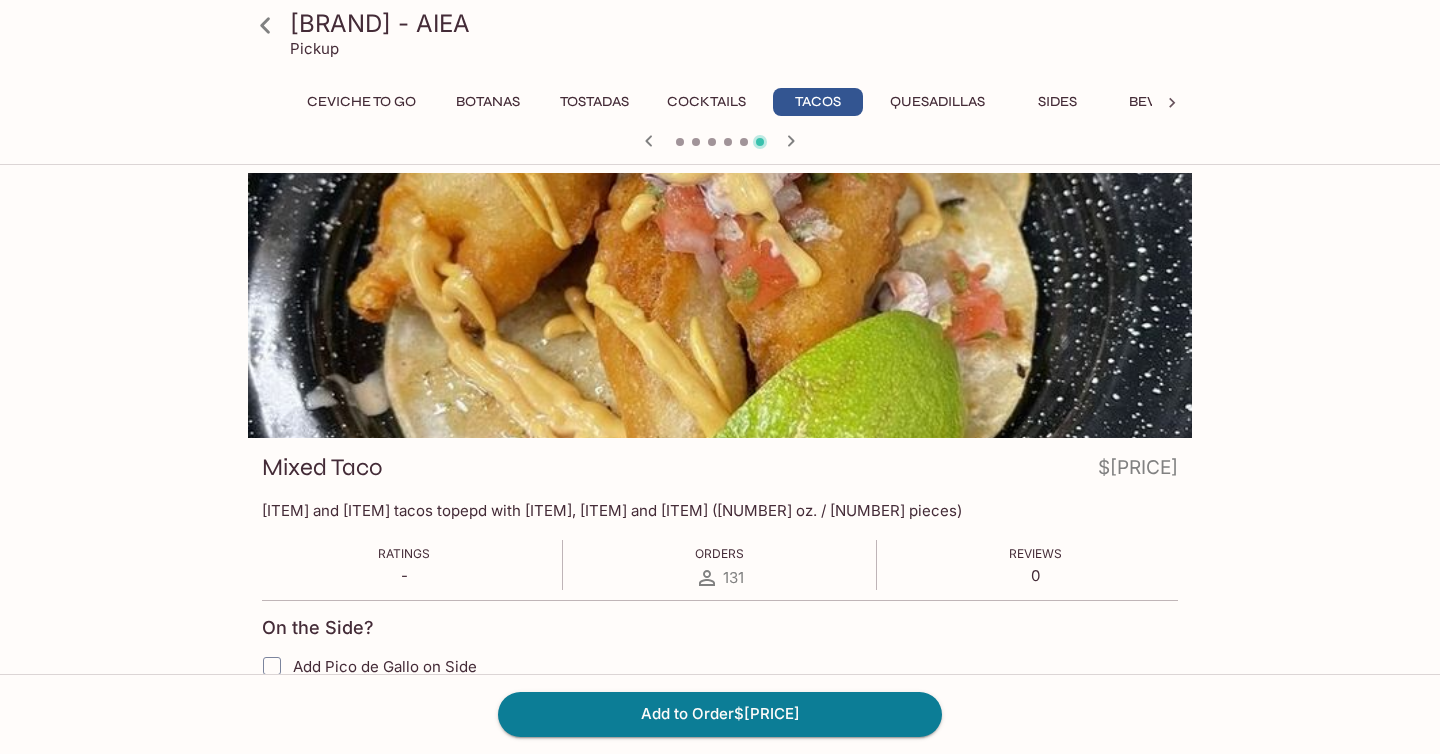 click at bounding box center [720, 305] 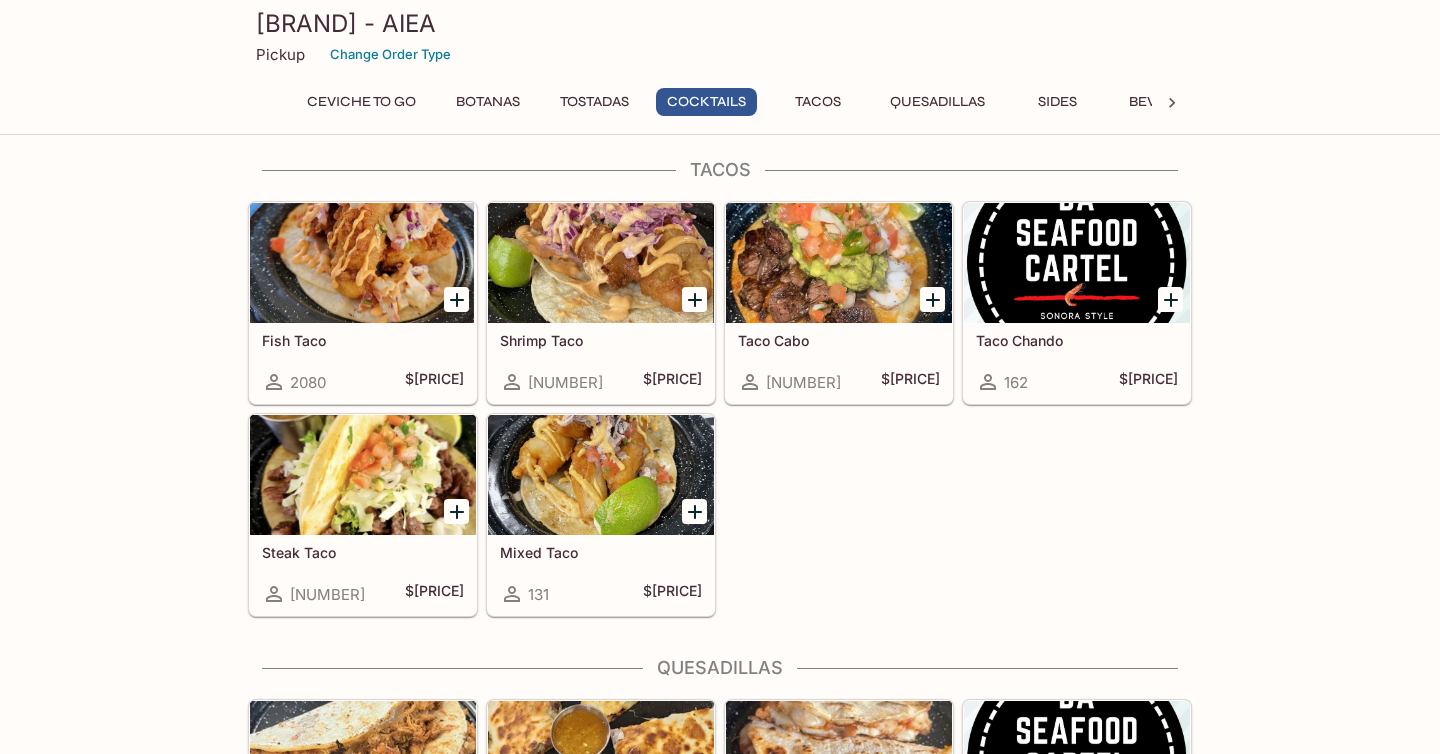 scroll, scrollTop: 1986, scrollLeft: 0, axis: vertical 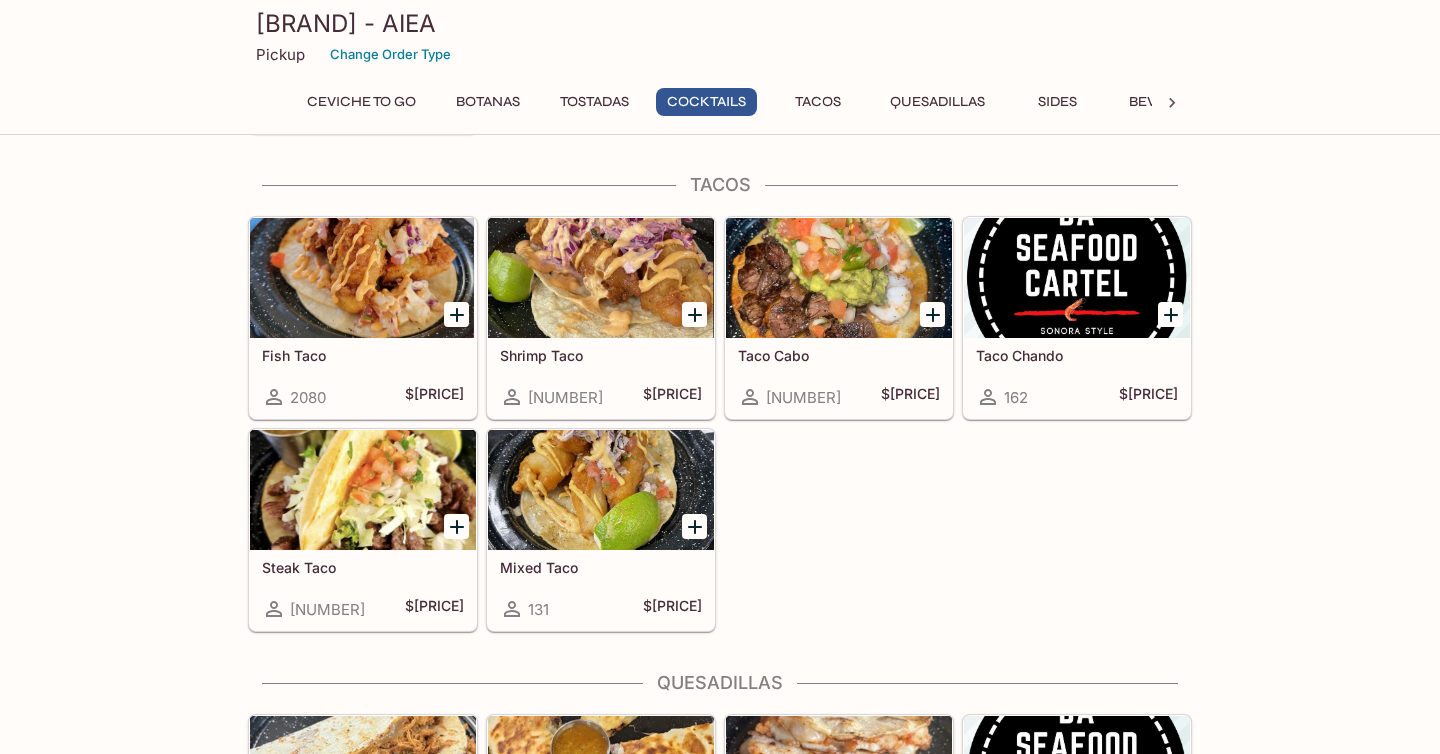 click on "1229 $10.95" at bounding box center [363, 609] 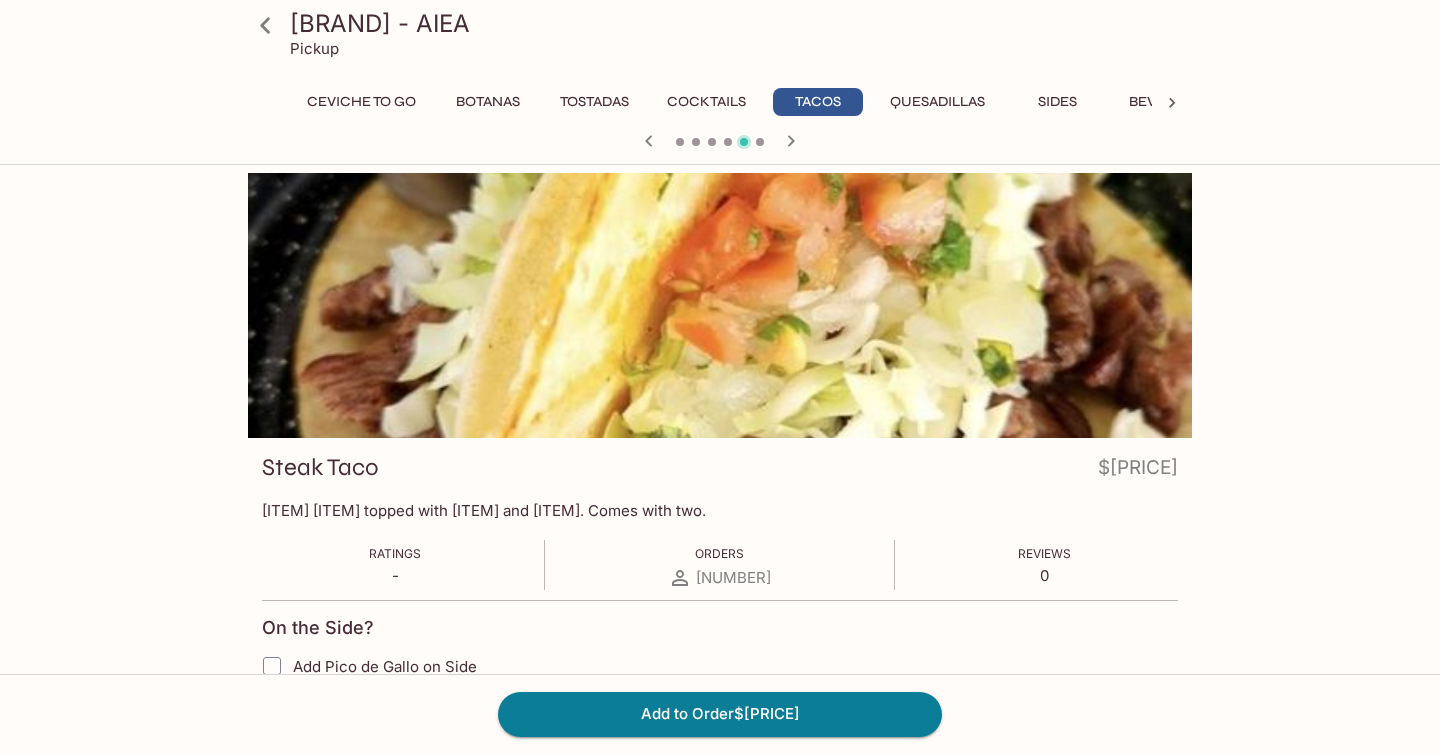 scroll, scrollTop: 4, scrollLeft: 0, axis: vertical 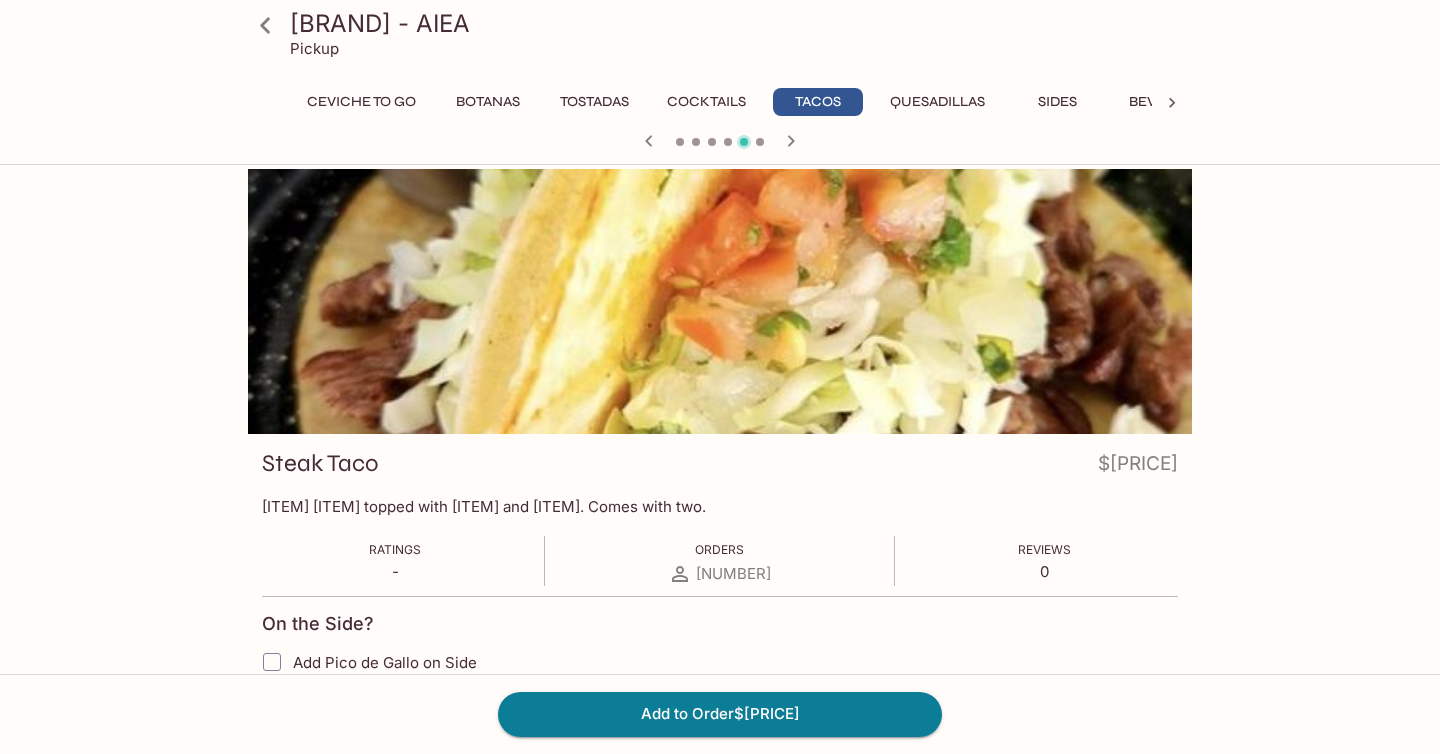 click on "Ratings - Orders 1229 Reviews 0" at bounding box center (720, 561) 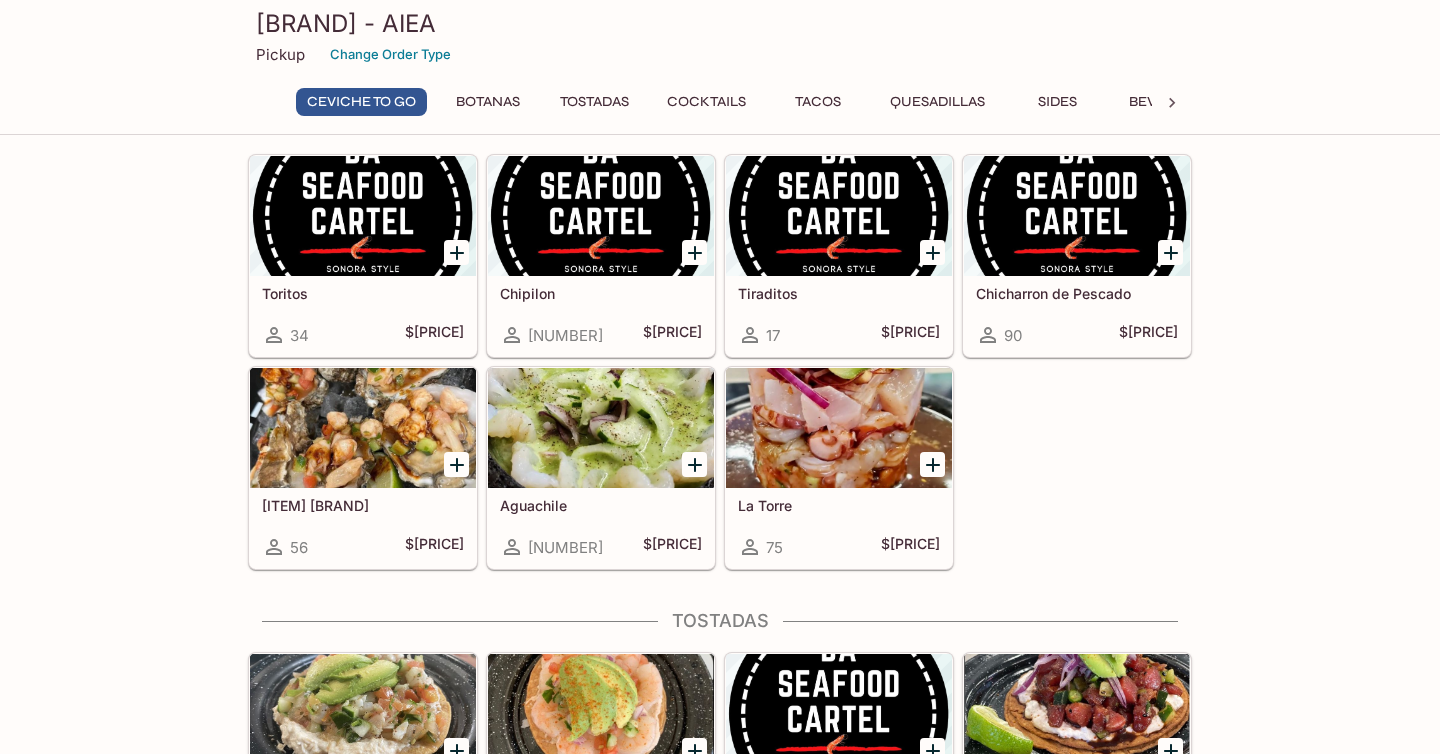 scroll, scrollTop: 558, scrollLeft: 0, axis: vertical 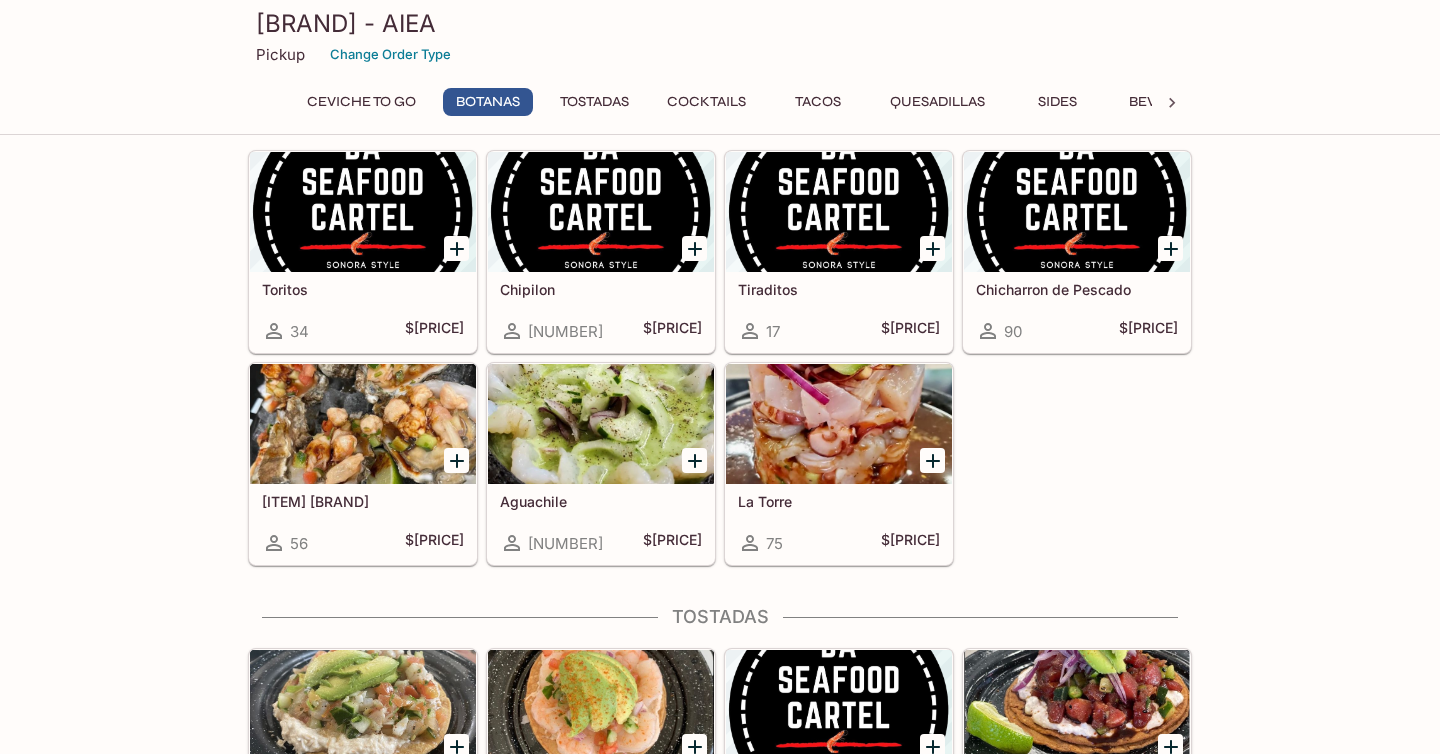 click at bounding box center [601, 424] 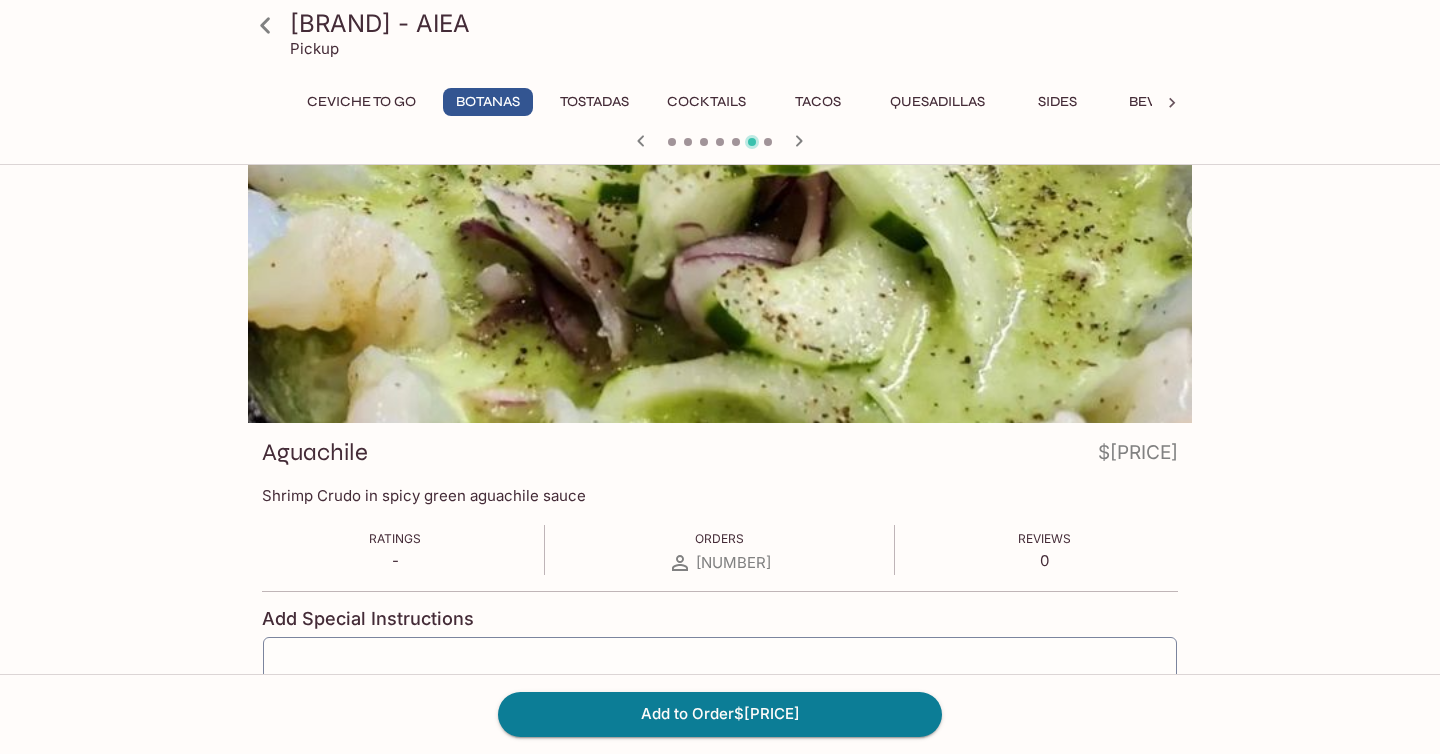 scroll, scrollTop: 19, scrollLeft: 0, axis: vertical 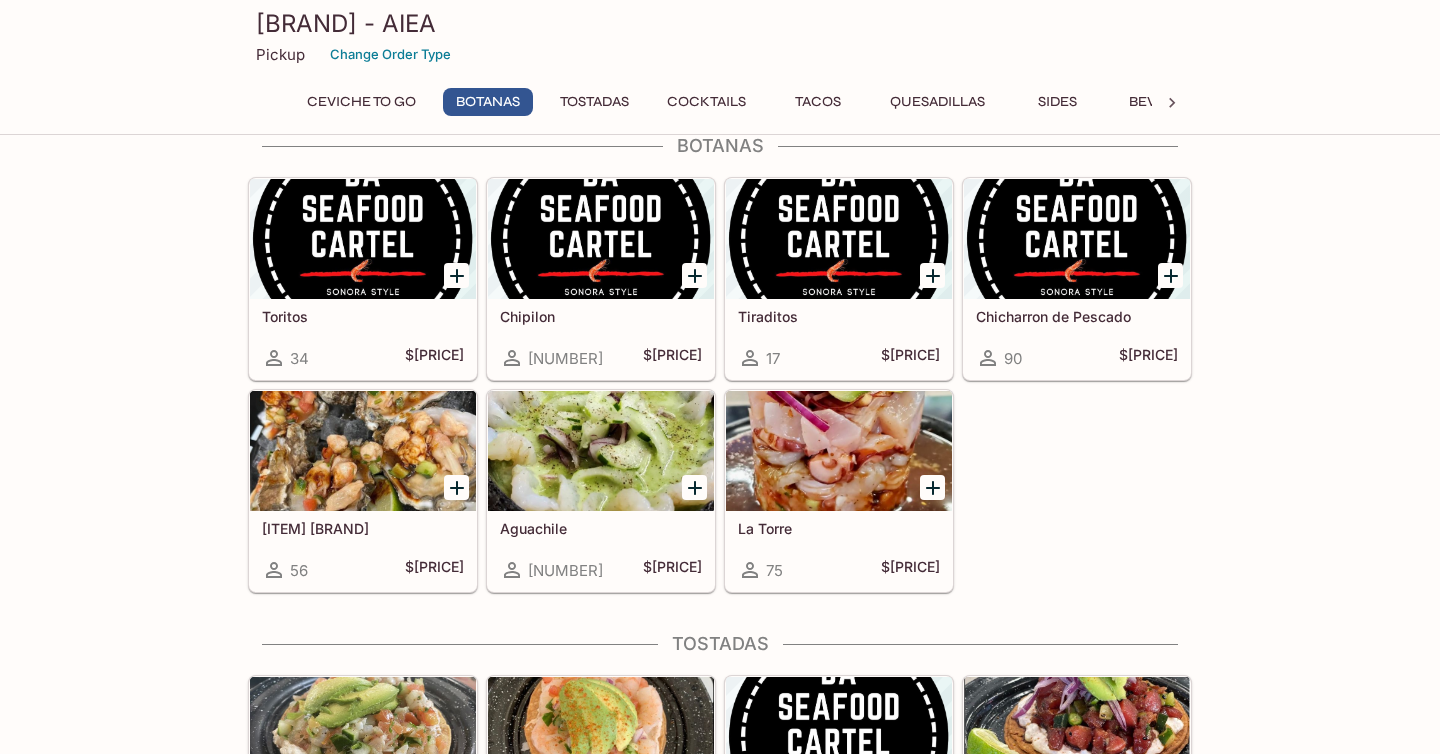 click at bounding box center (363, 451) 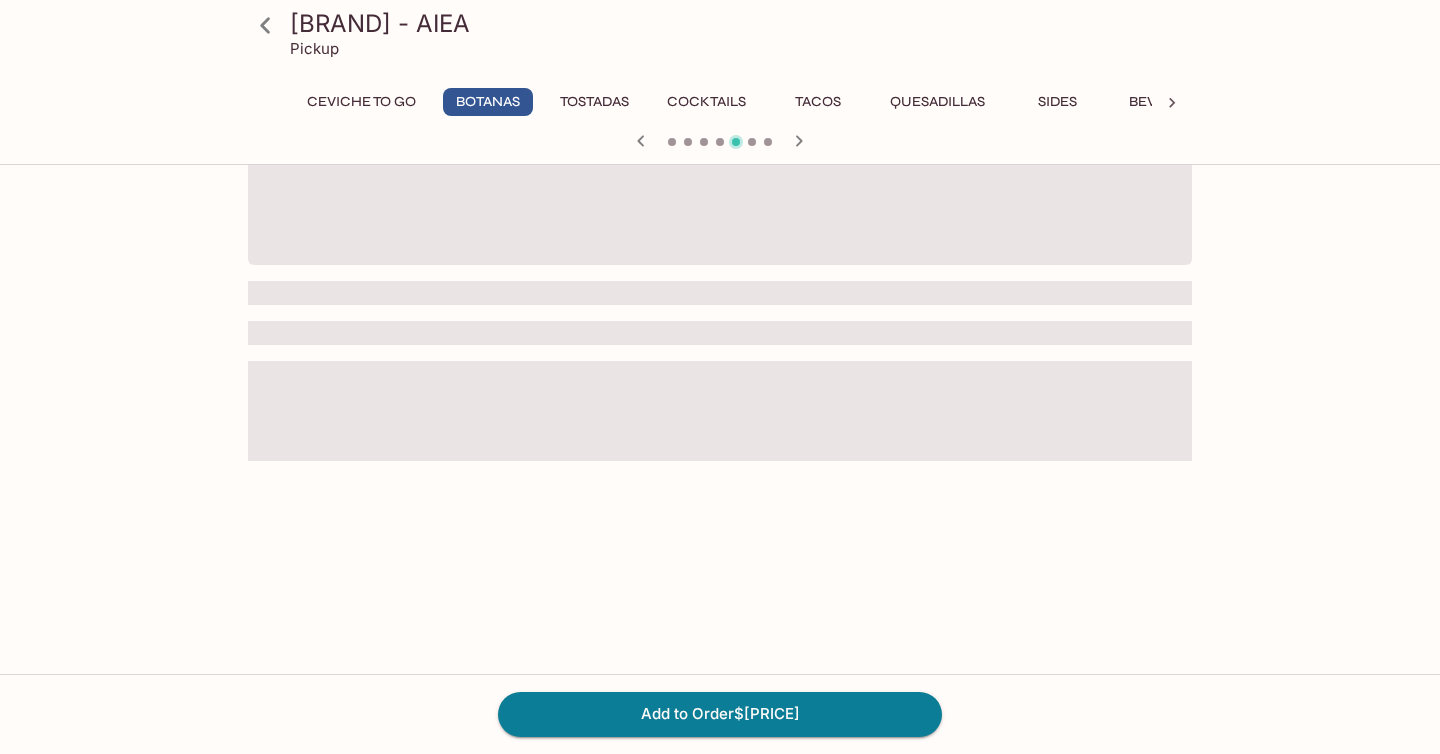 scroll, scrollTop: 0, scrollLeft: 0, axis: both 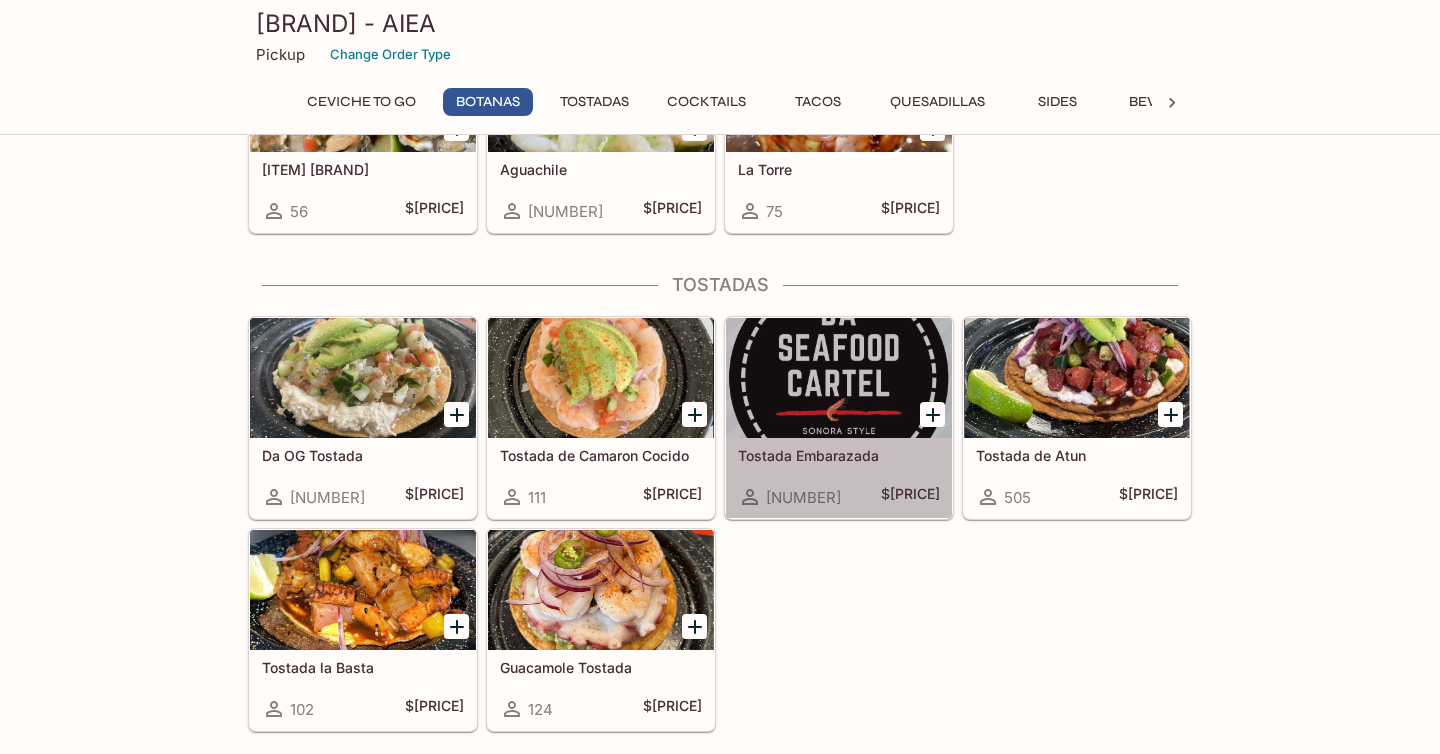 click on "Tostada Embarazada" at bounding box center (839, 455) 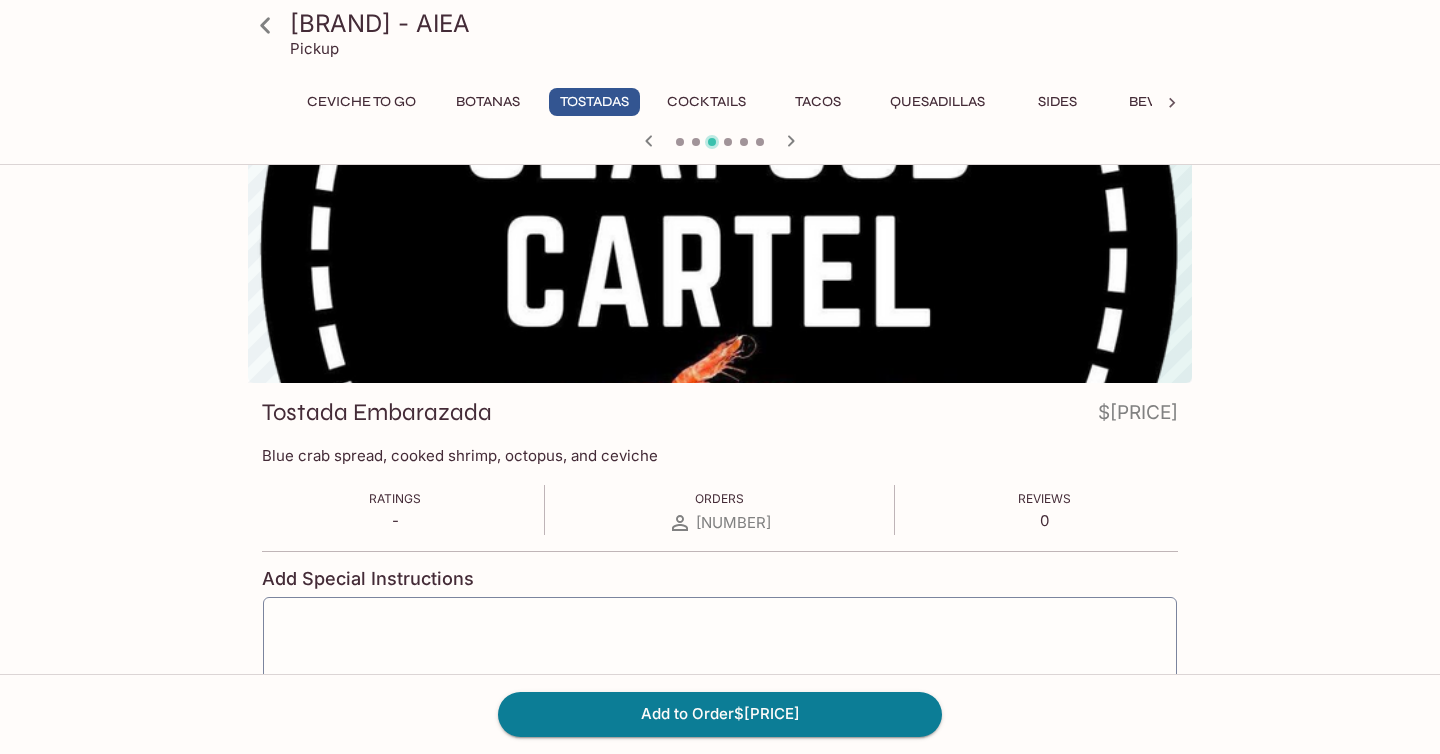 scroll, scrollTop: 58, scrollLeft: 0, axis: vertical 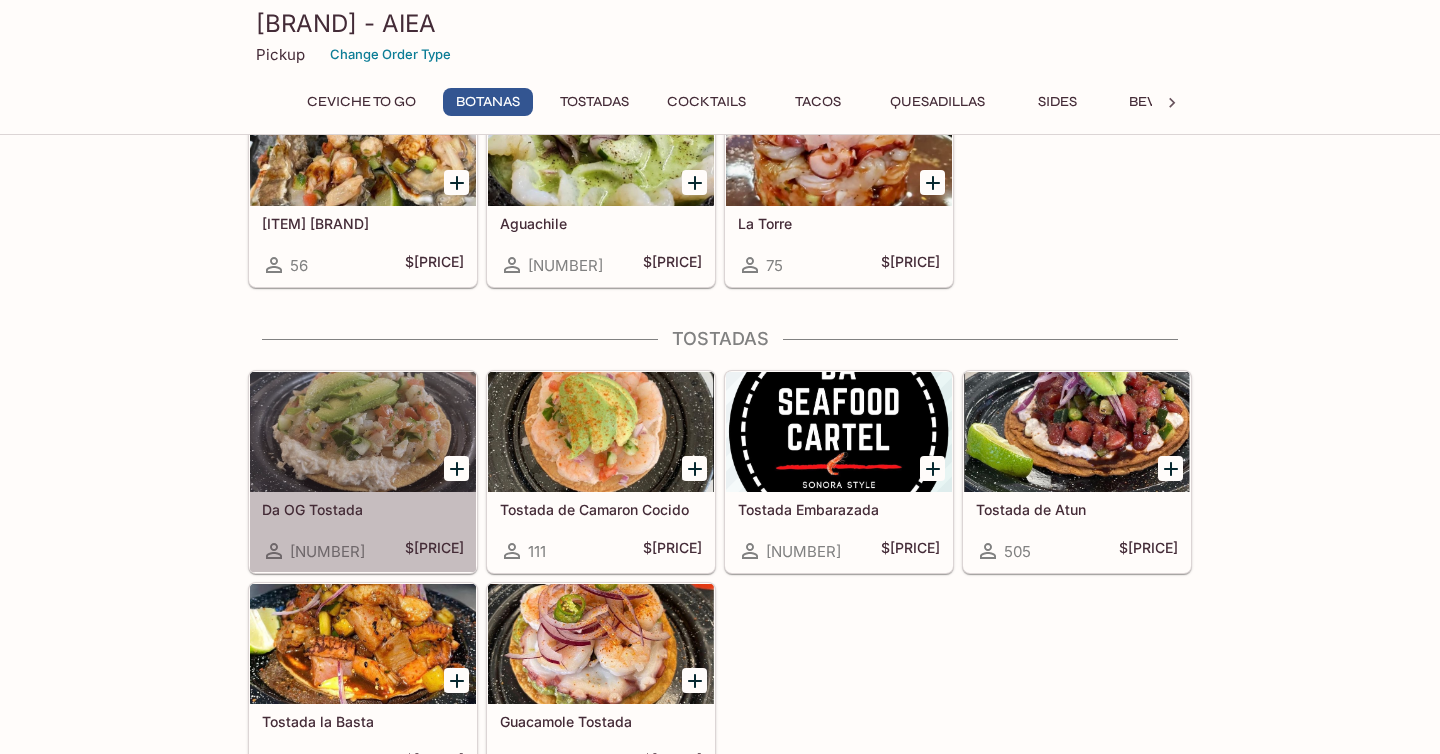 click at bounding box center [363, 432] 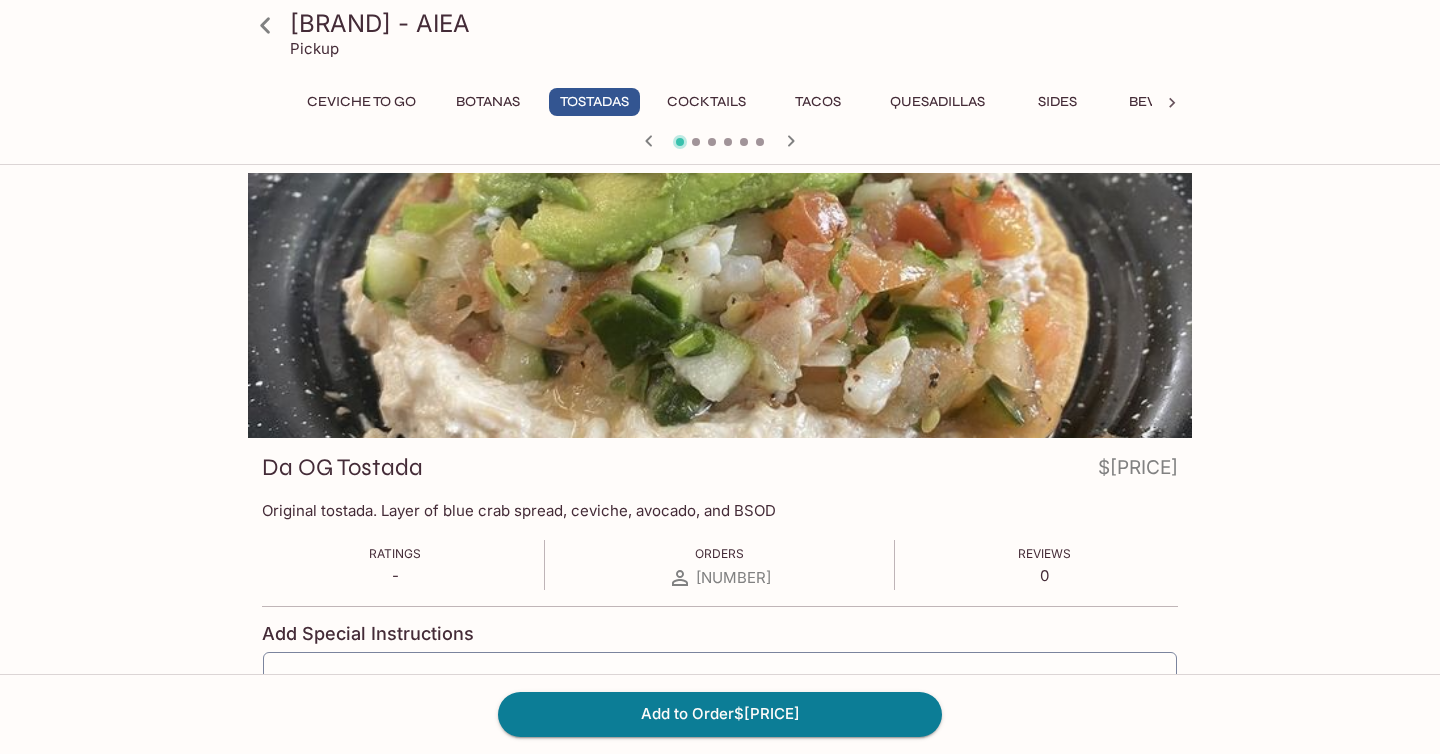 scroll, scrollTop: 2, scrollLeft: 0, axis: vertical 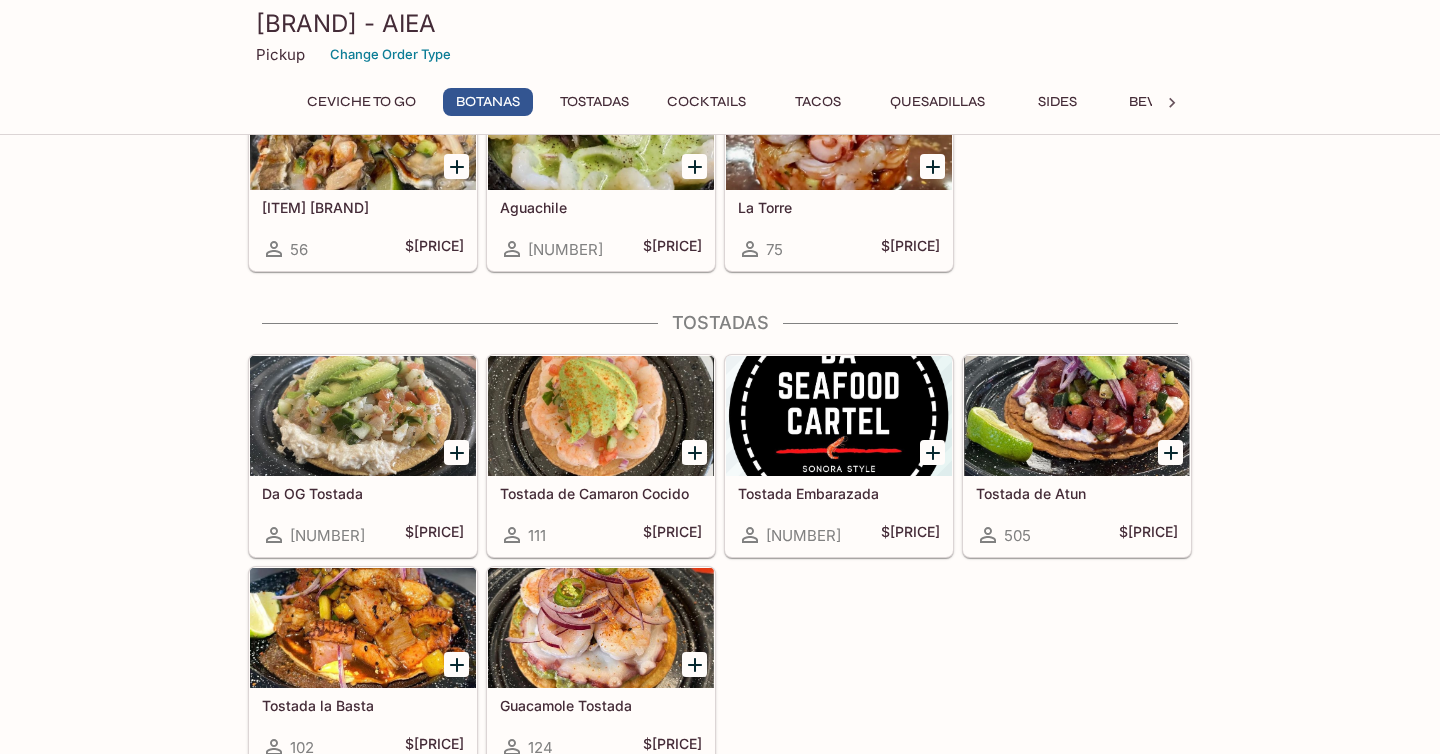 click on "Tostada de Camaron Cocido" at bounding box center (601, 493) 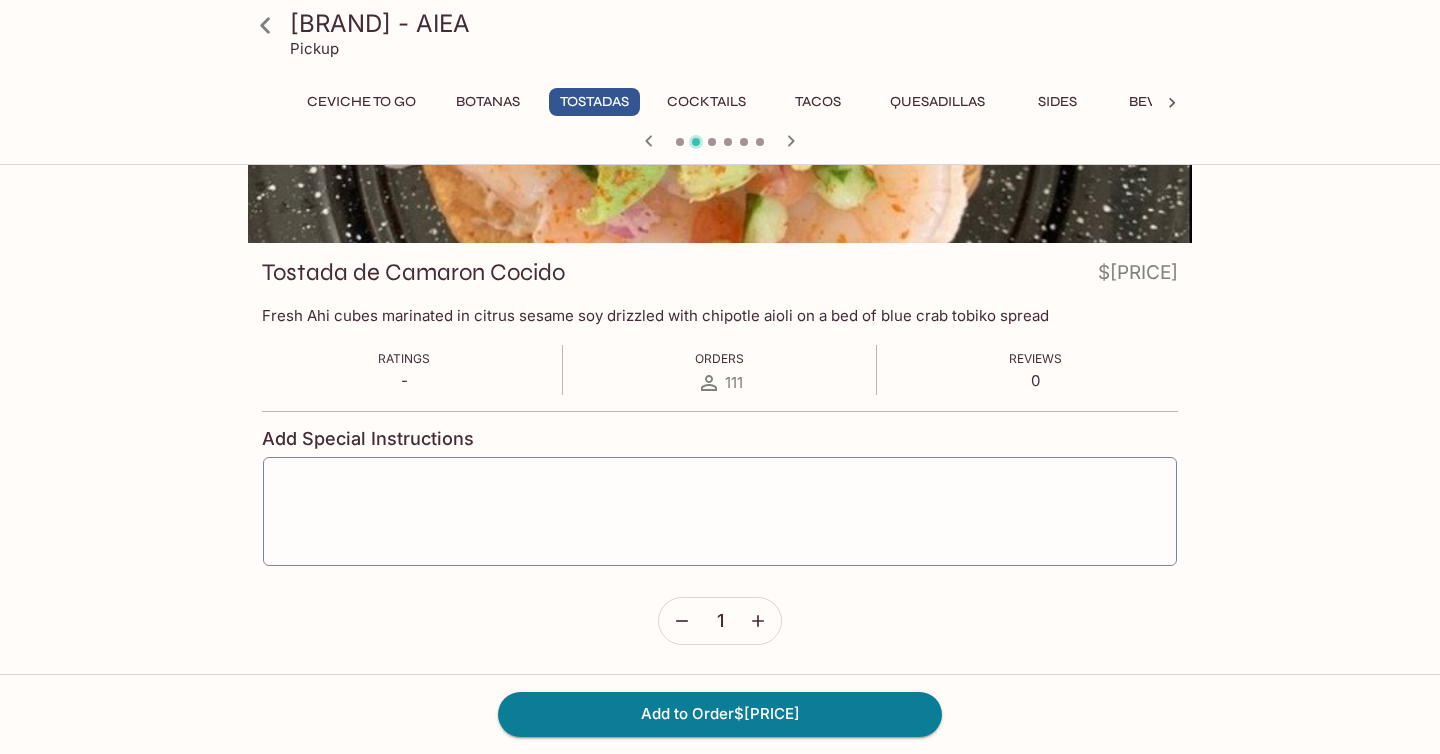 scroll, scrollTop: 193, scrollLeft: 0, axis: vertical 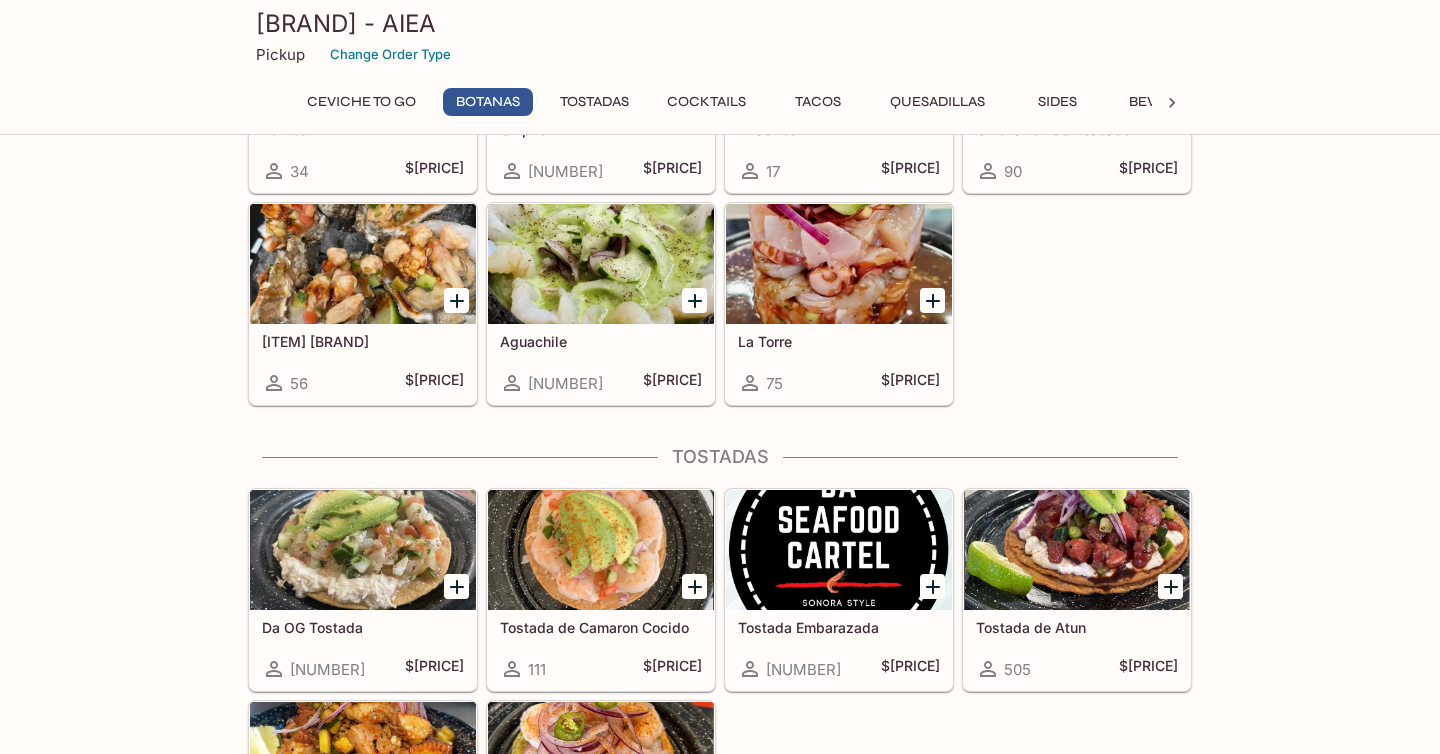 click at bounding box center [363, 264] 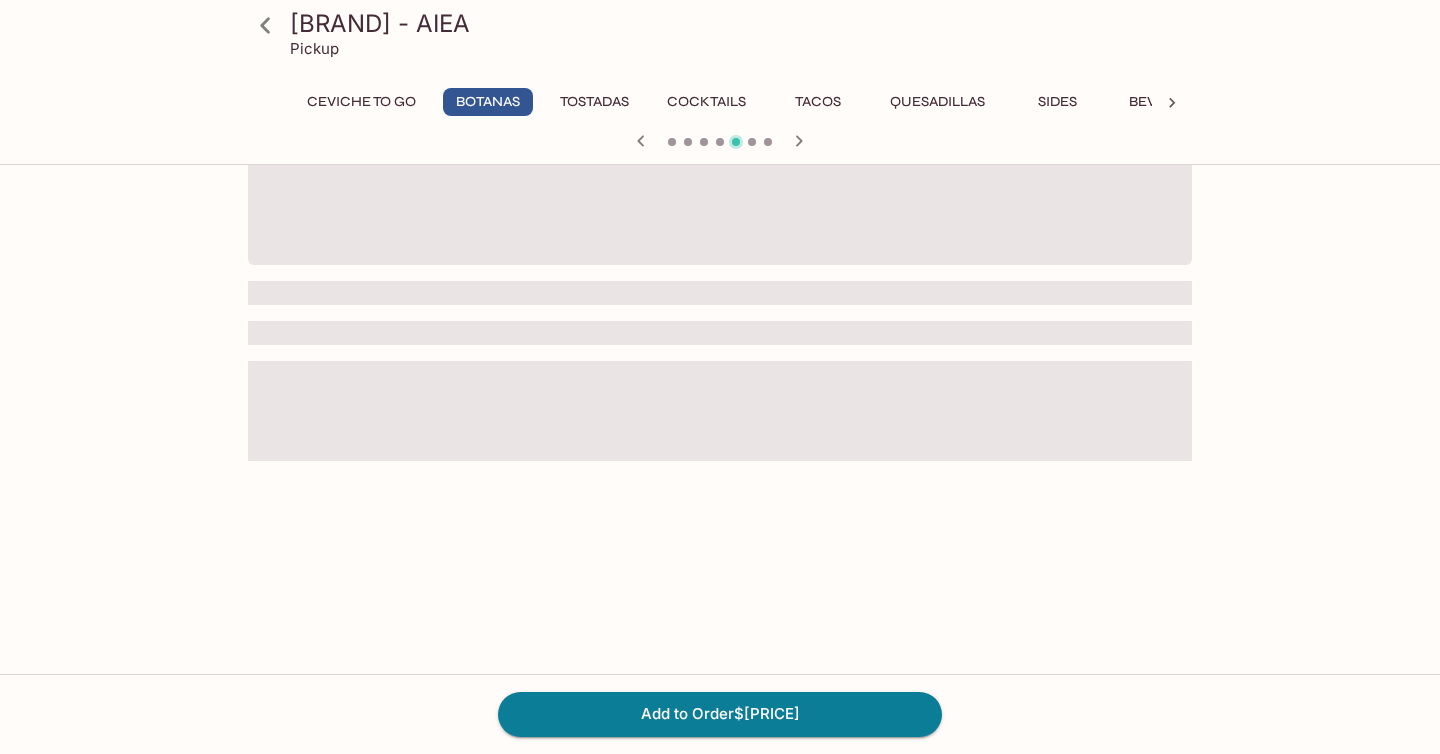 scroll, scrollTop: 0, scrollLeft: 0, axis: both 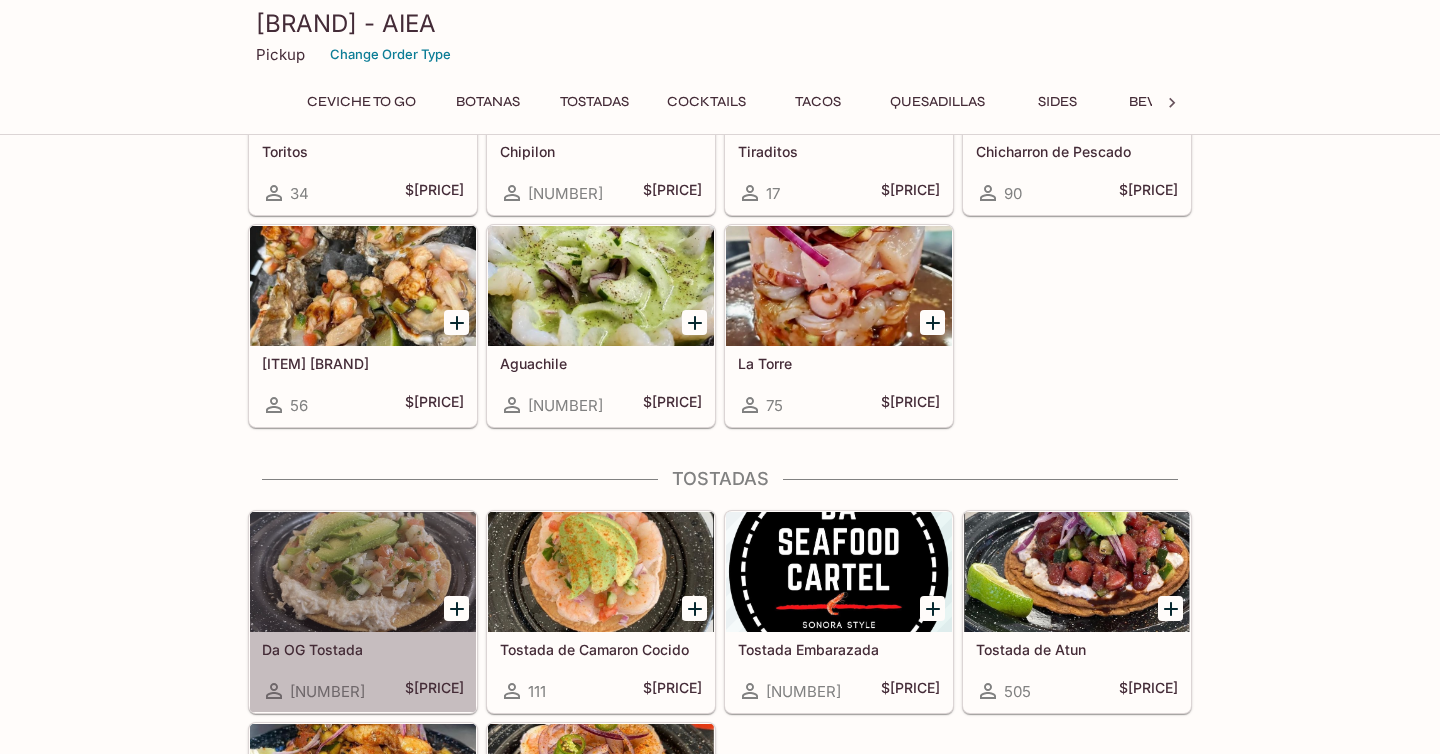 click at bounding box center [363, 572] 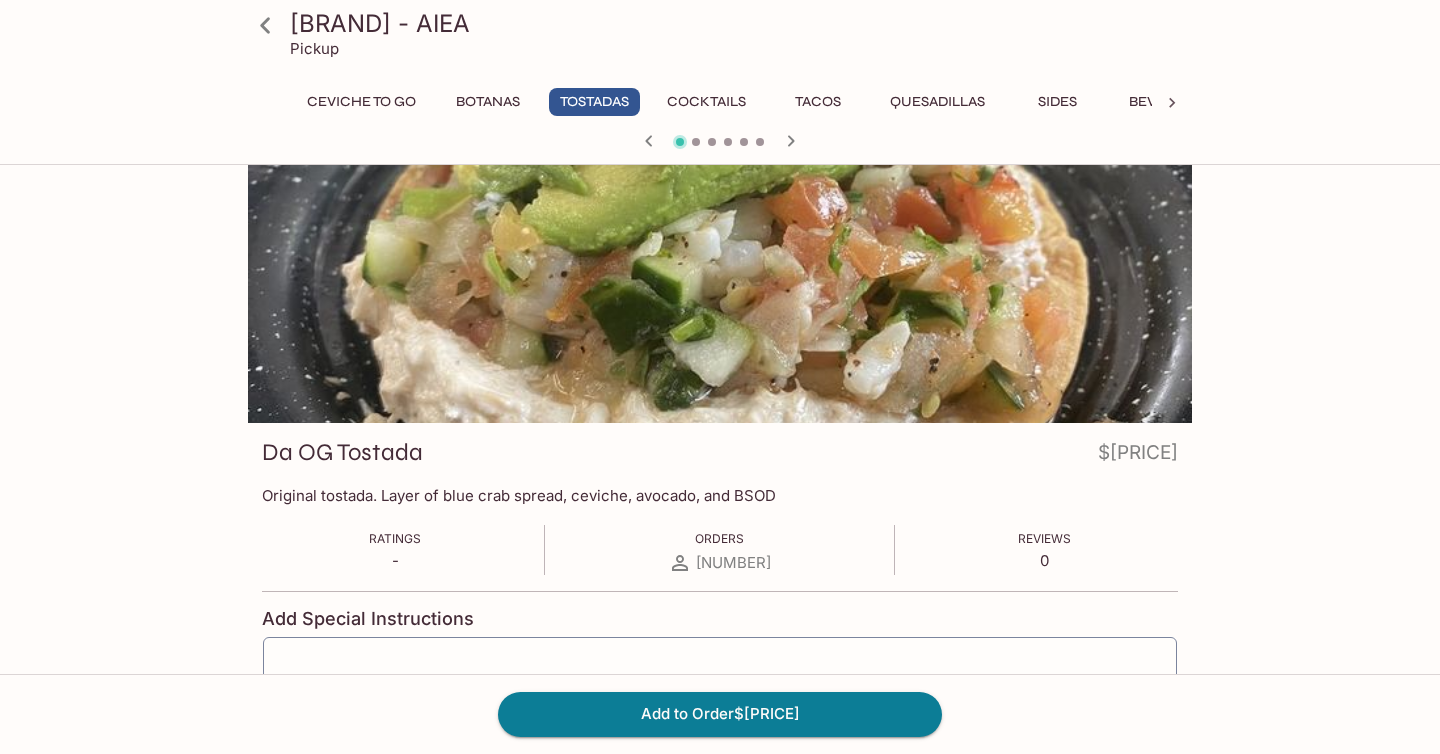 scroll, scrollTop: 0, scrollLeft: 0, axis: both 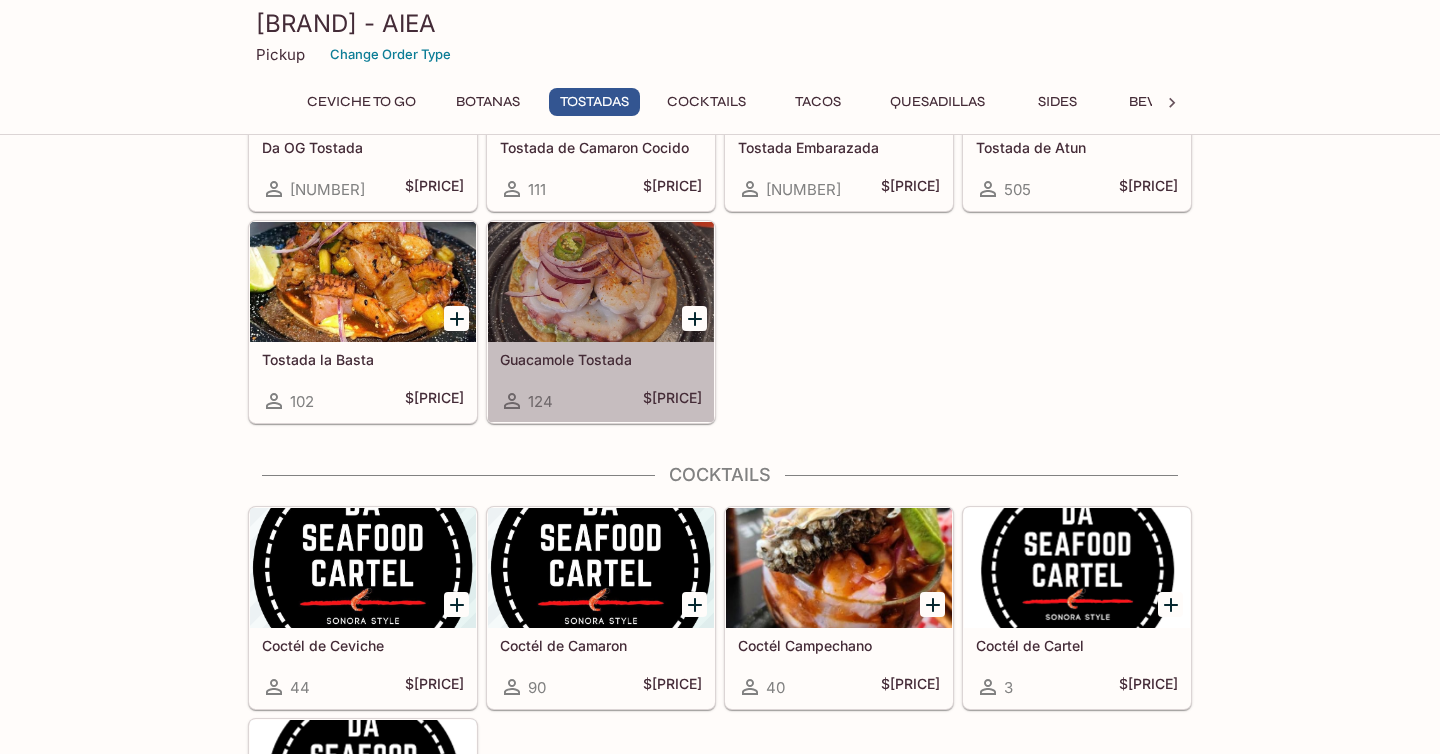 click on "Guacamole Tostada 124 $14.95" at bounding box center [601, 382] 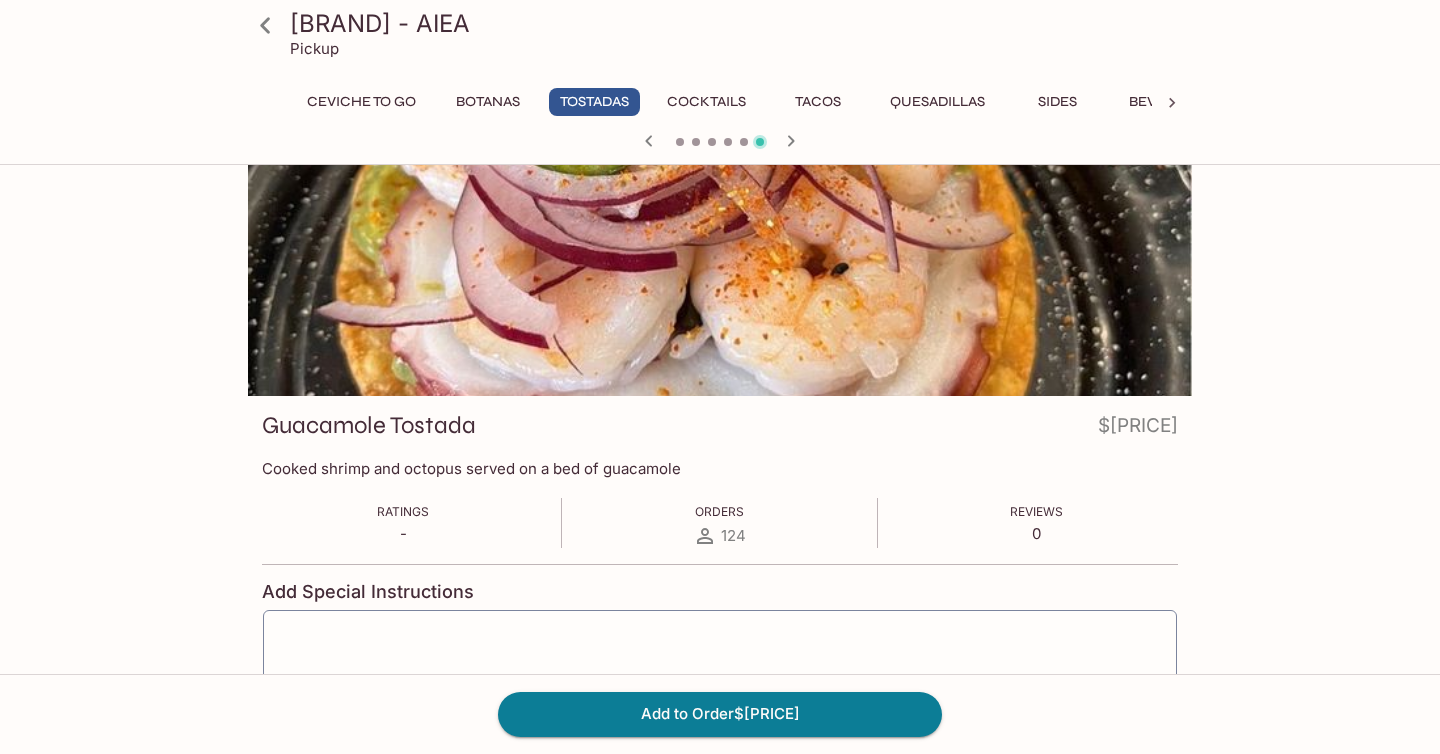 scroll, scrollTop: 59, scrollLeft: 0, axis: vertical 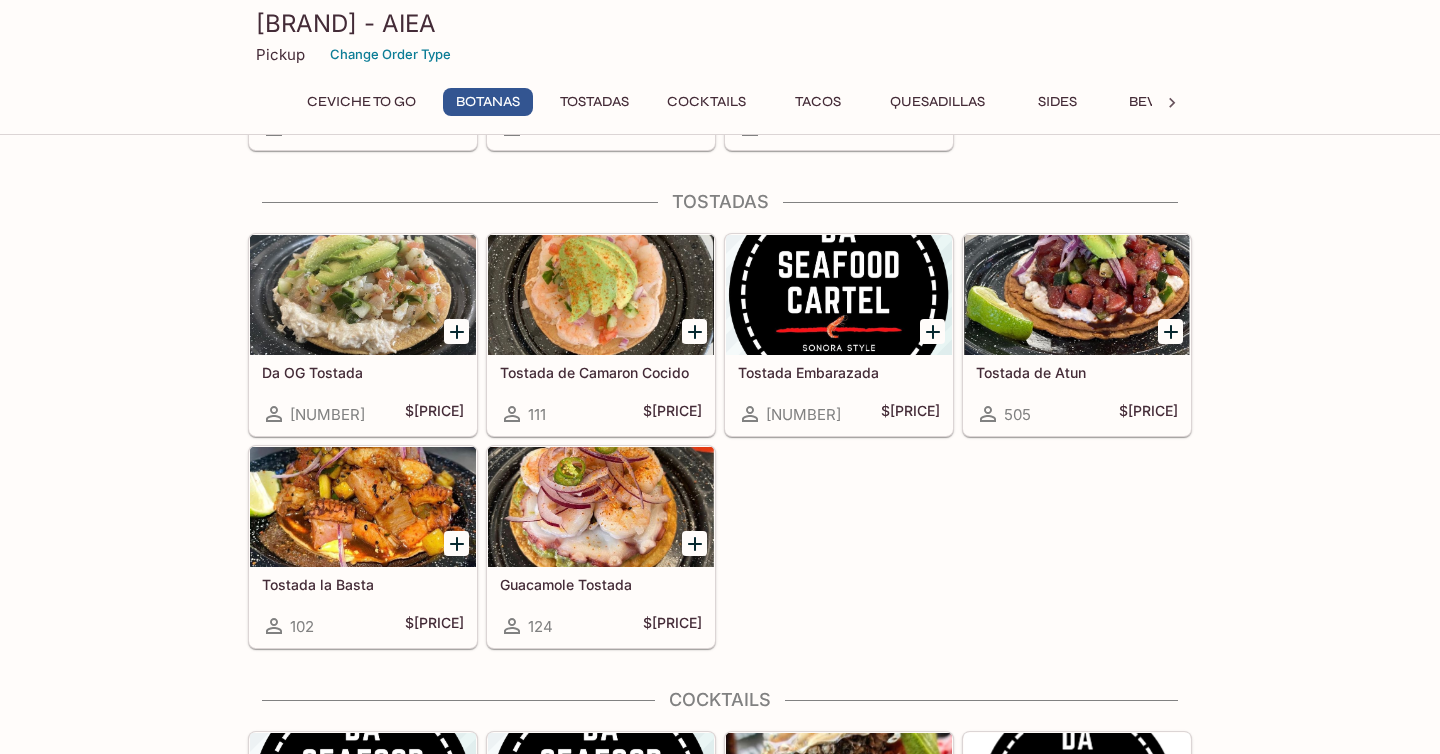 click at bounding box center (839, 295) 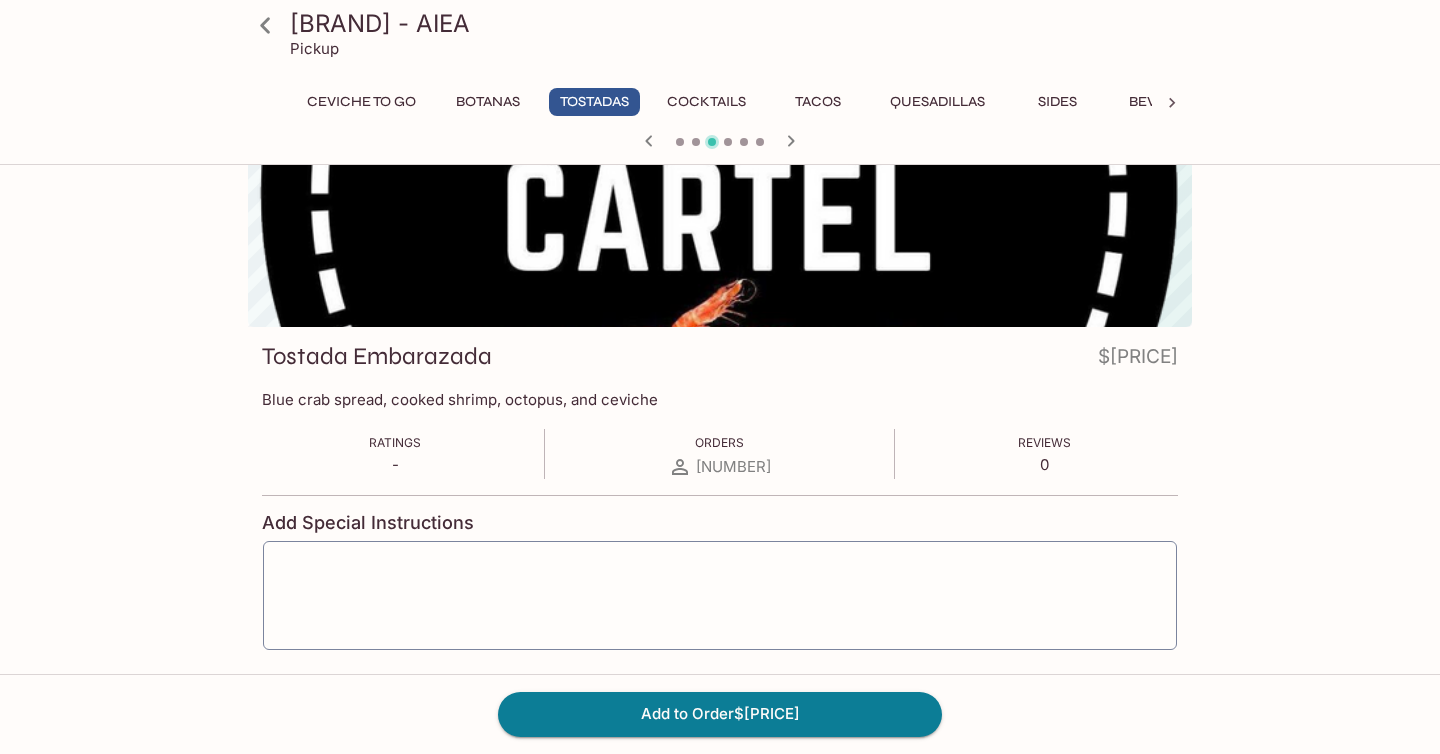 scroll, scrollTop: 138, scrollLeft: 0, axis: vertical 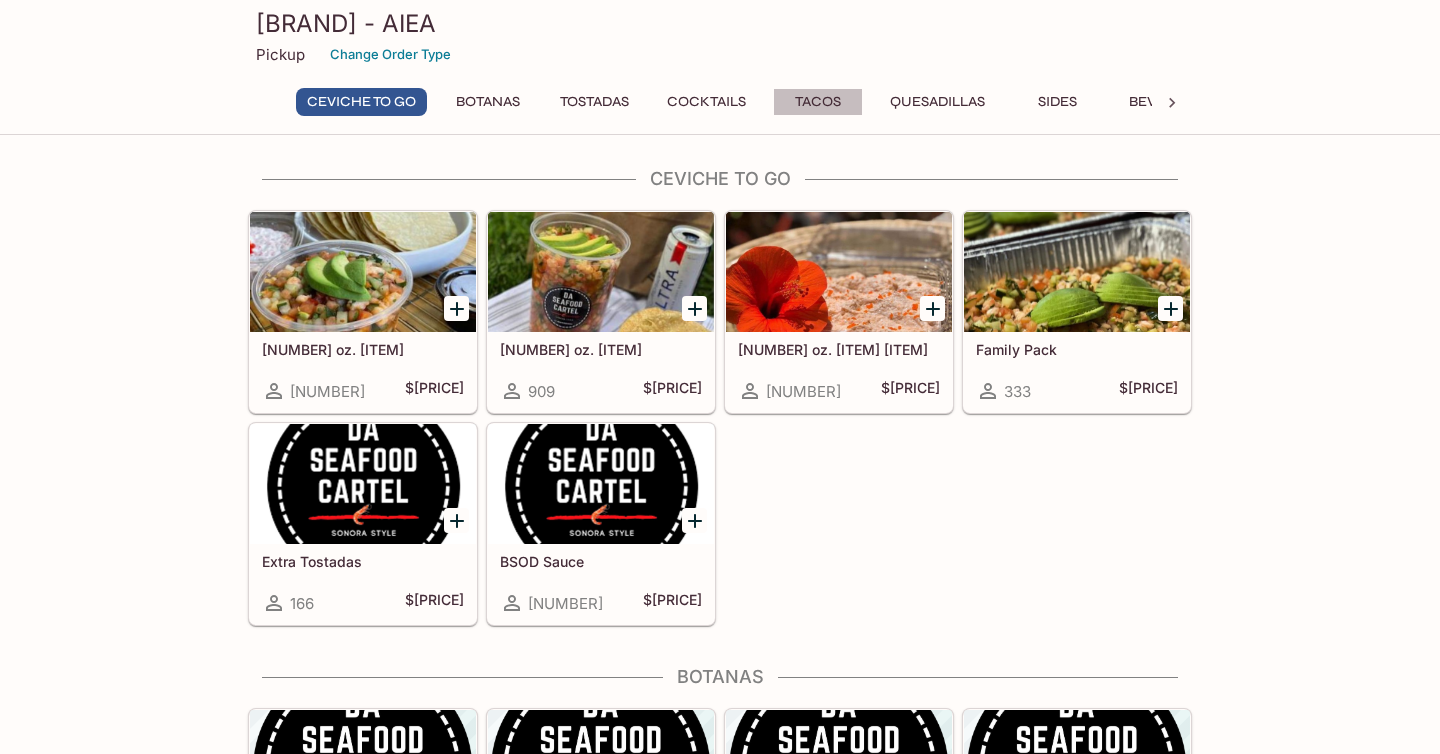 click on "Tacos" at bounding box center [818, 102] 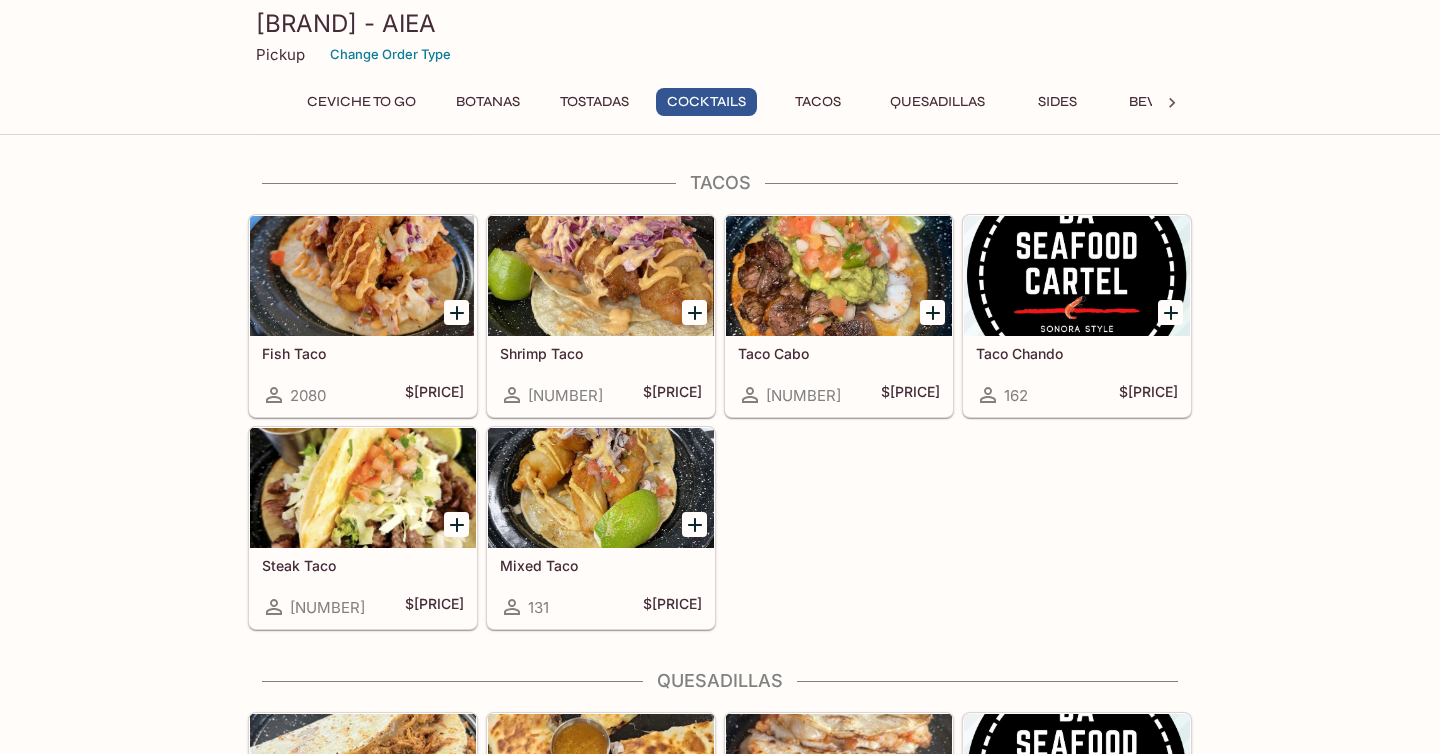 scroll, scrollTop: 1990, scrollLeft: 0, axis: vertical 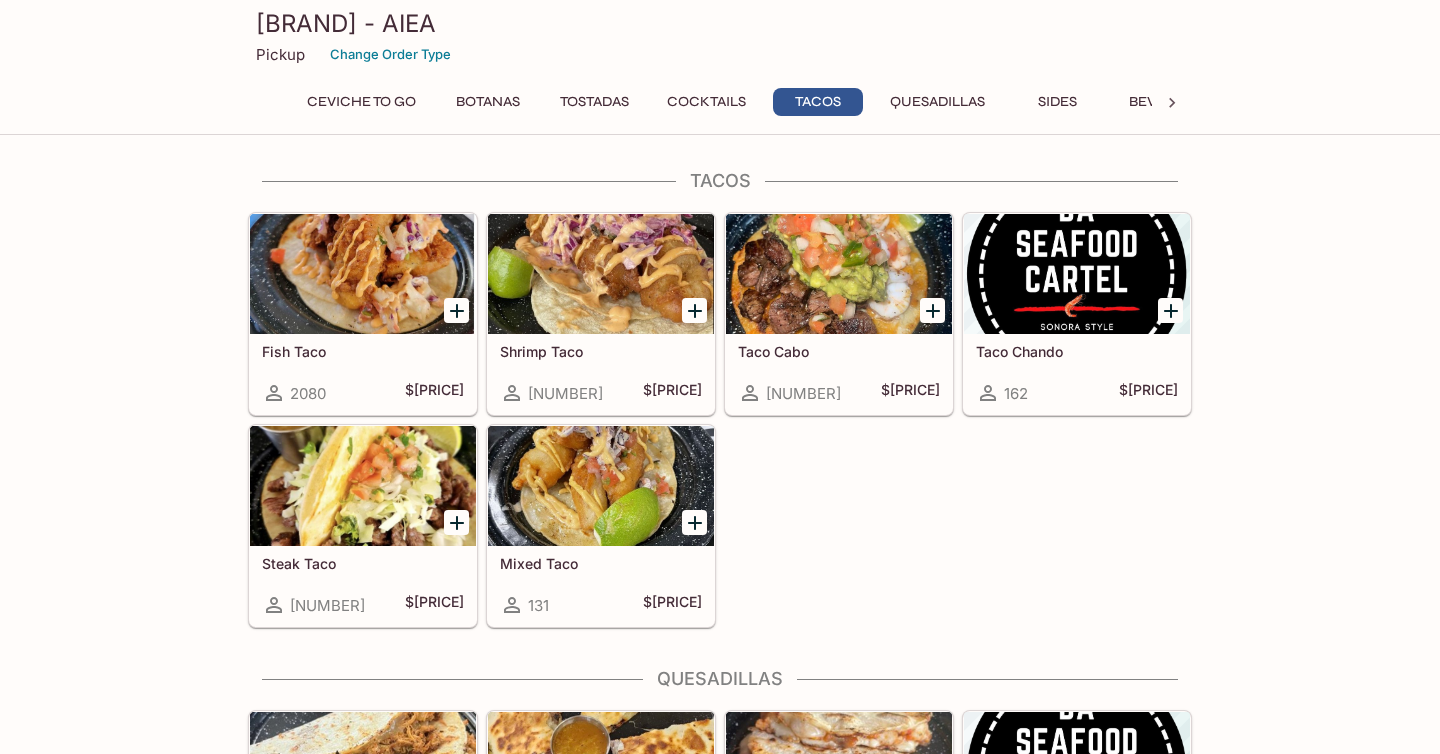 click on "Sides" at bounding box center (1057, 102) 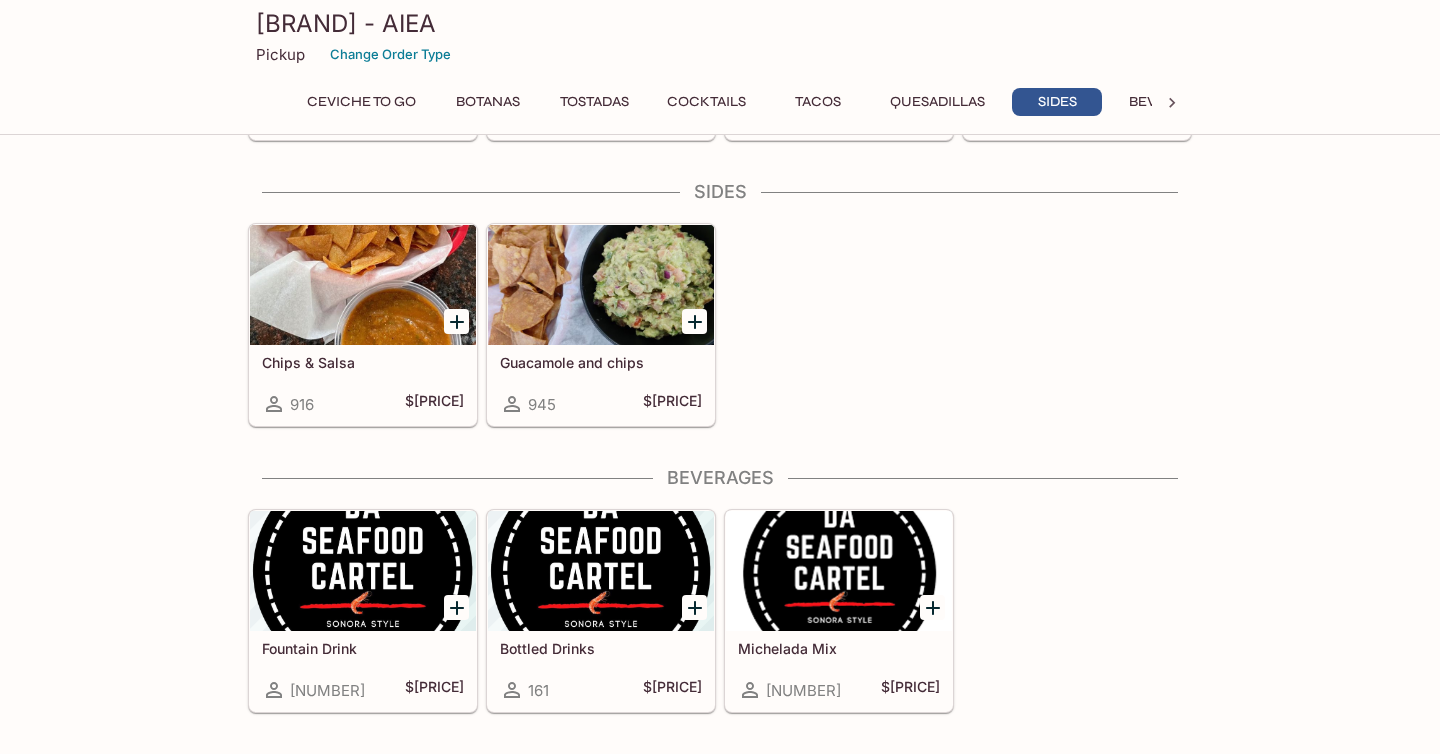 scroll, scrollTop: 2774, scrollLeft: 0, axis: vertical 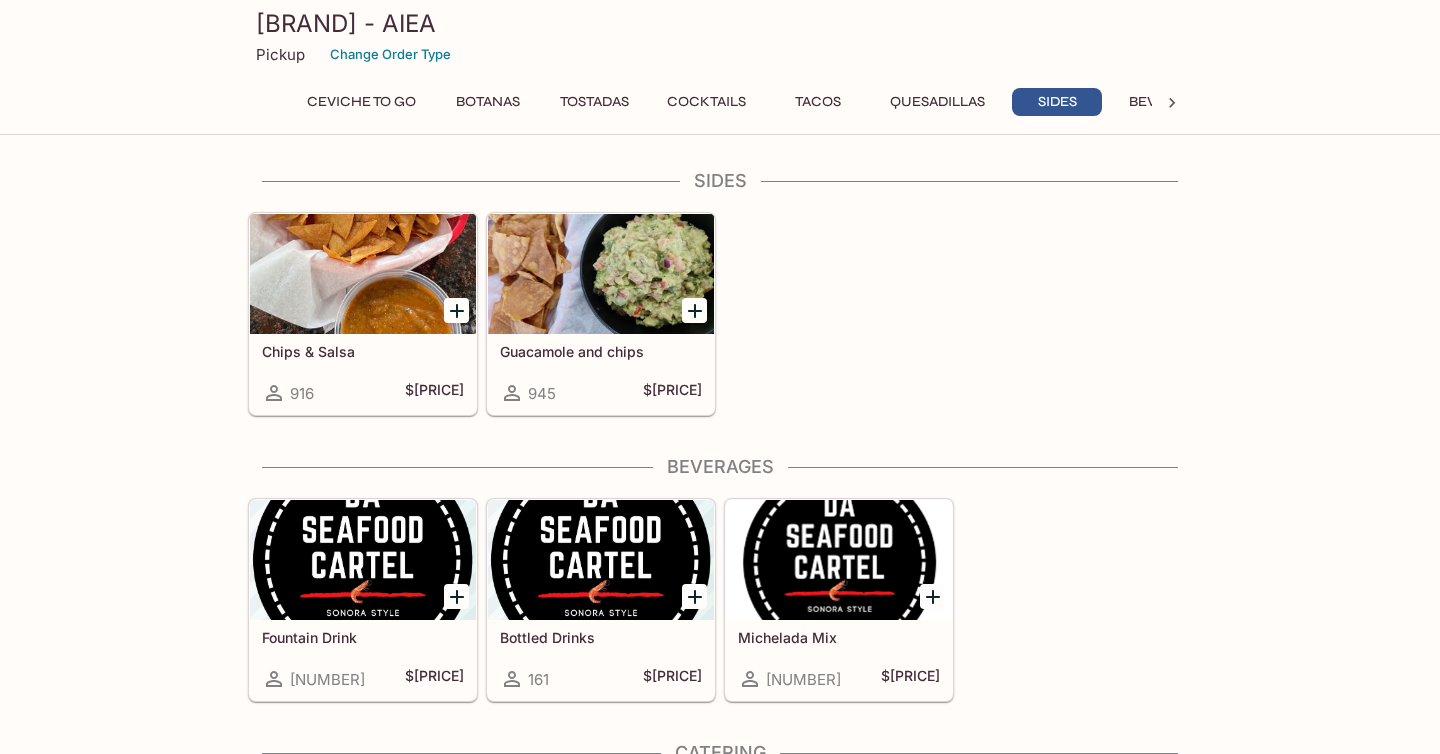 click on "Beverages" at bounding box center (1170, 102) 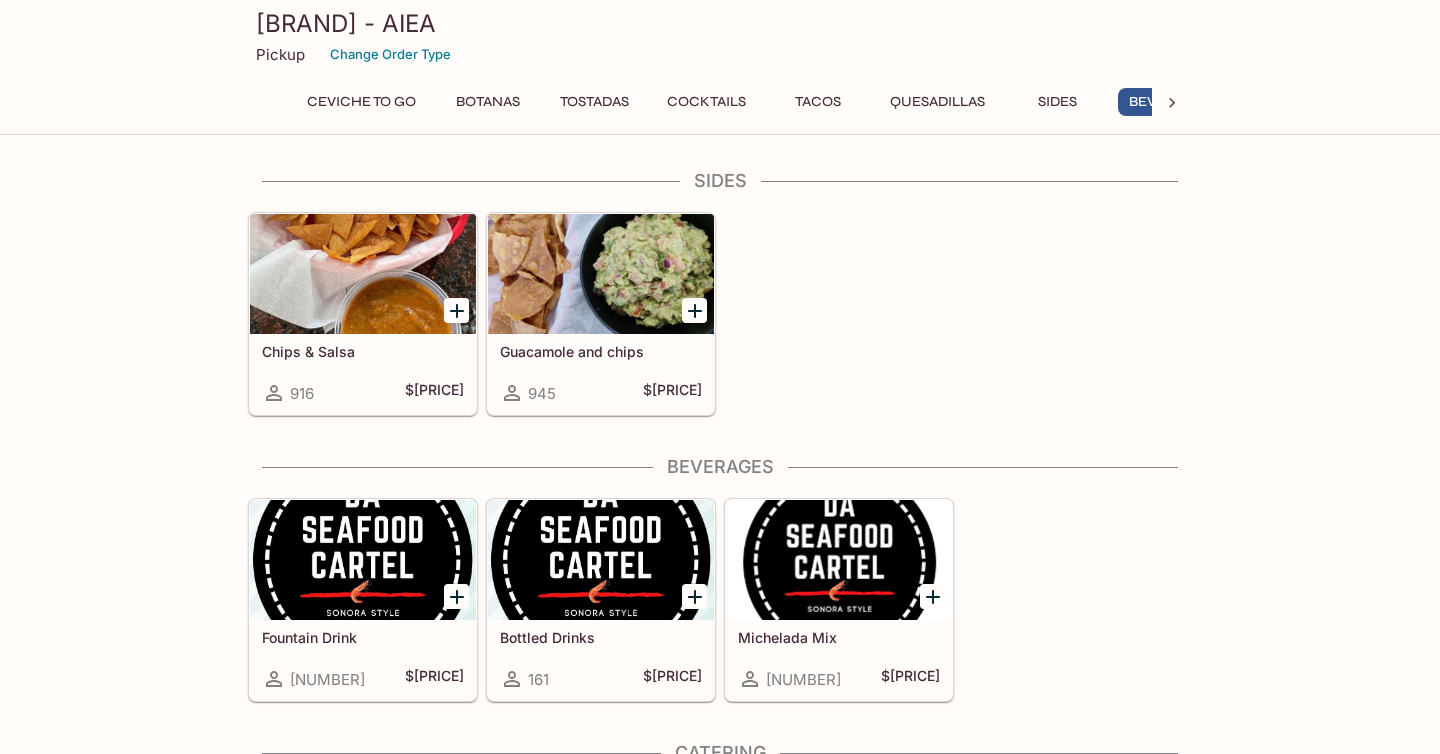 scroll, scrollTop: 2922, scrollLeft: 0, axis: vertical 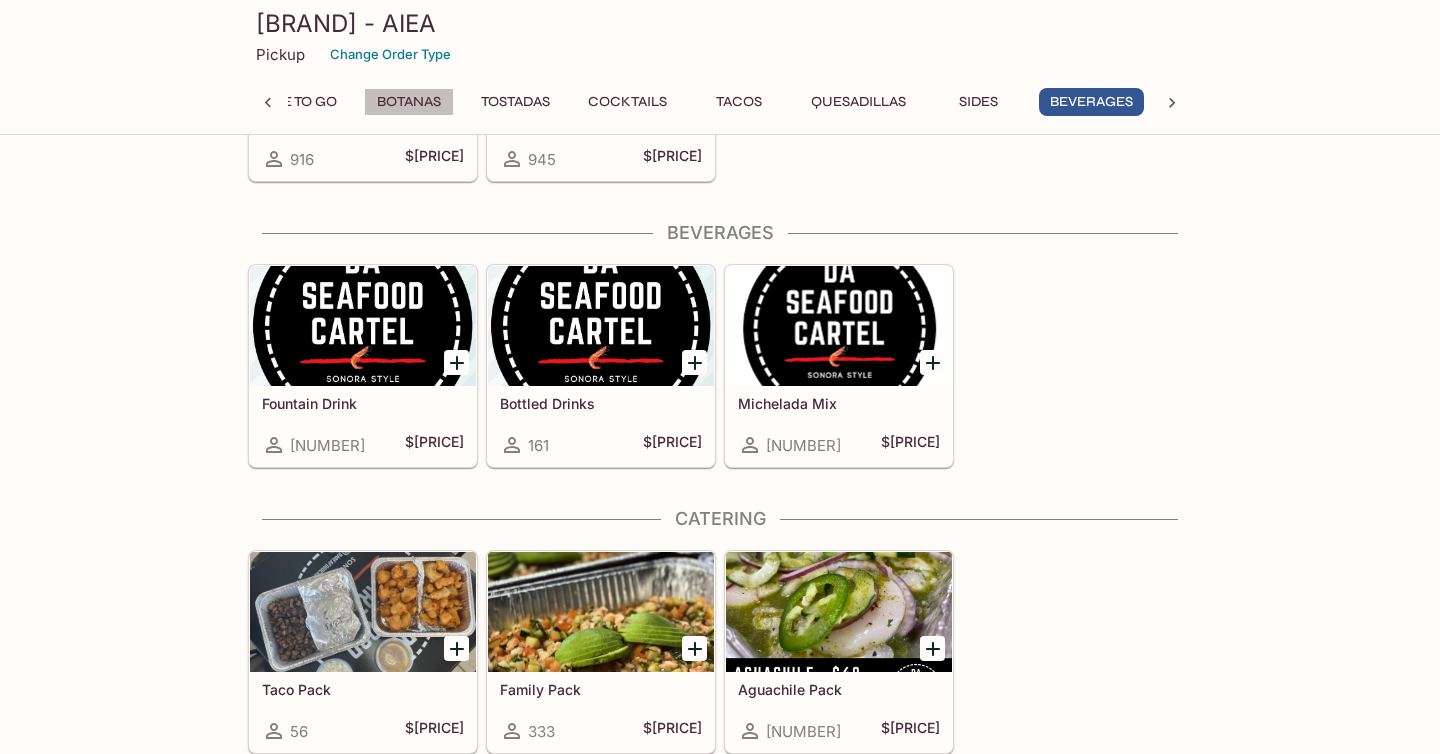 click on "Botanas" at bounding box center (409, 102) 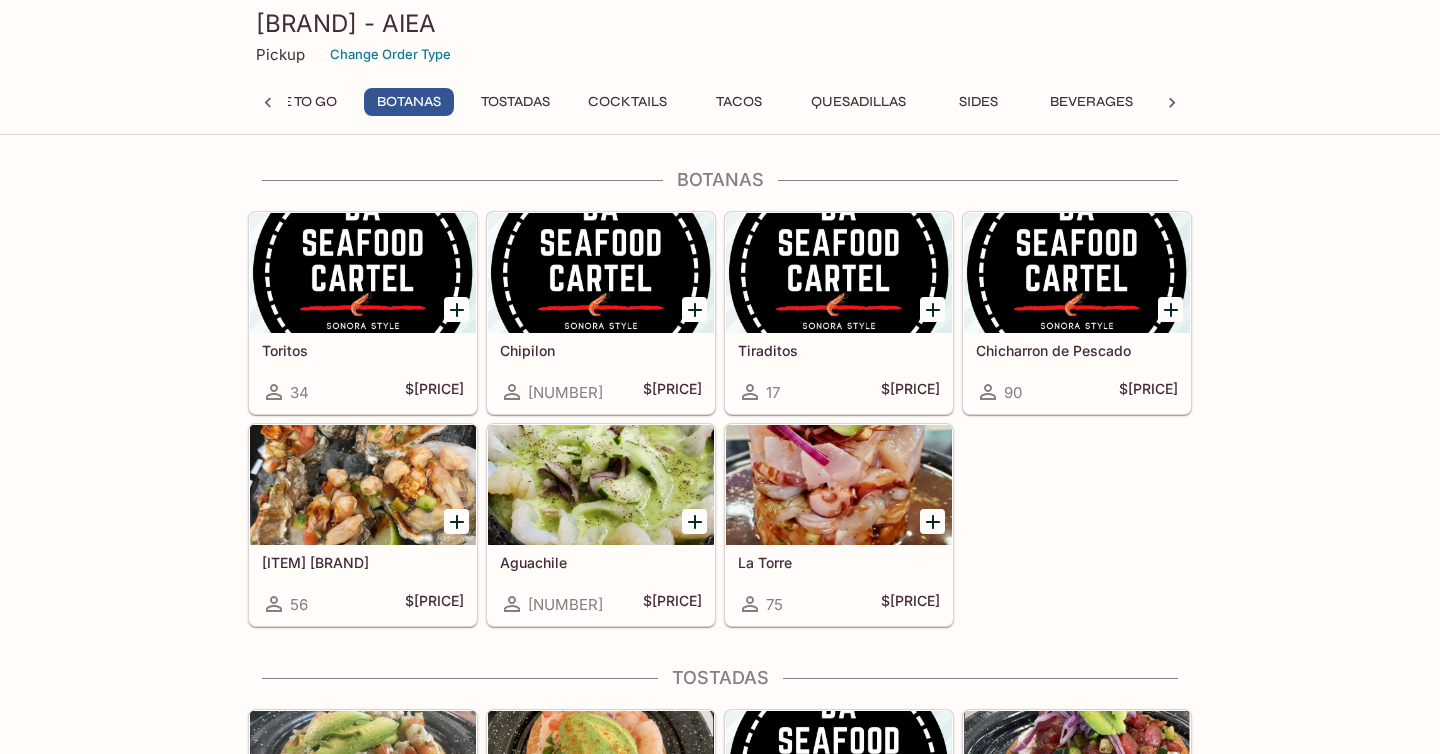scroll, scrollTop: 496, scrollLeft: 0, axis: vertical 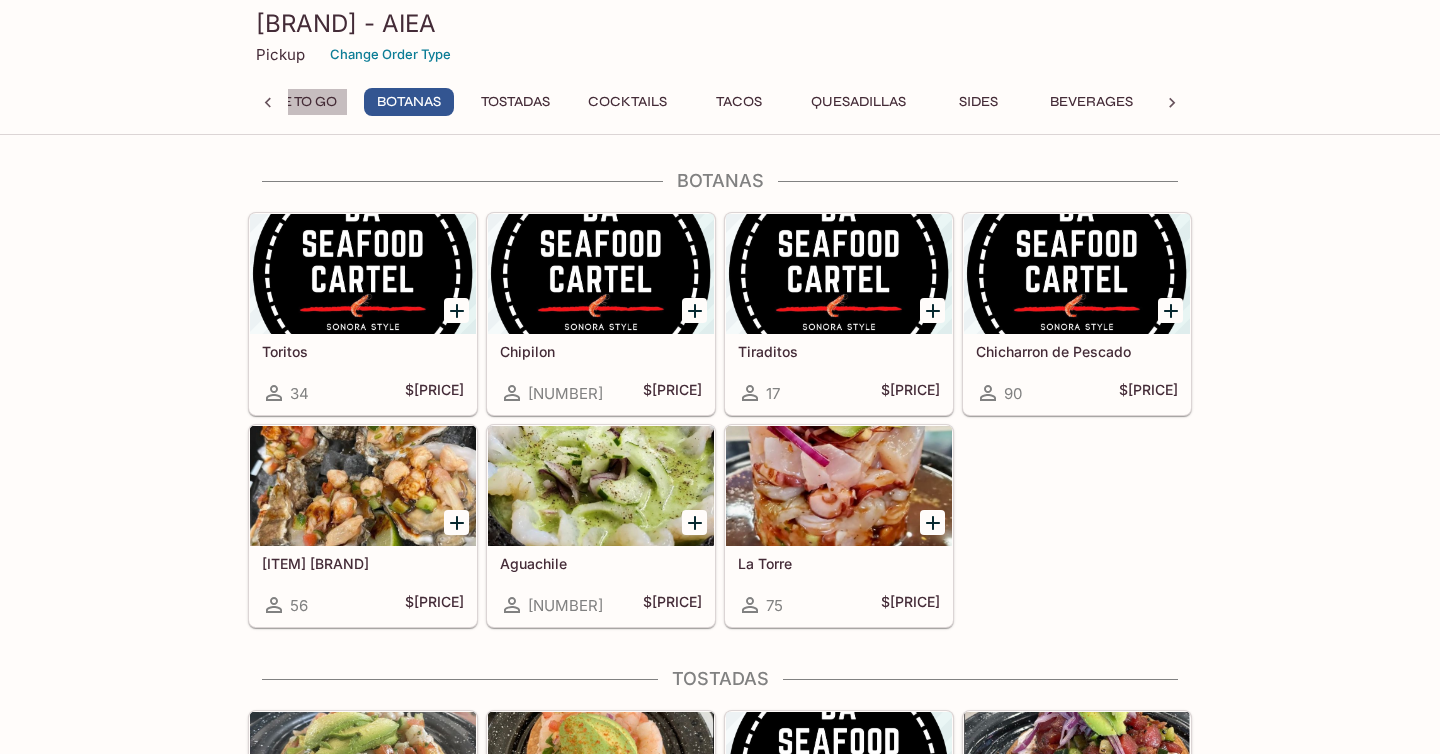 click on "Ceviche To Go" at bounding box center (282, 102) 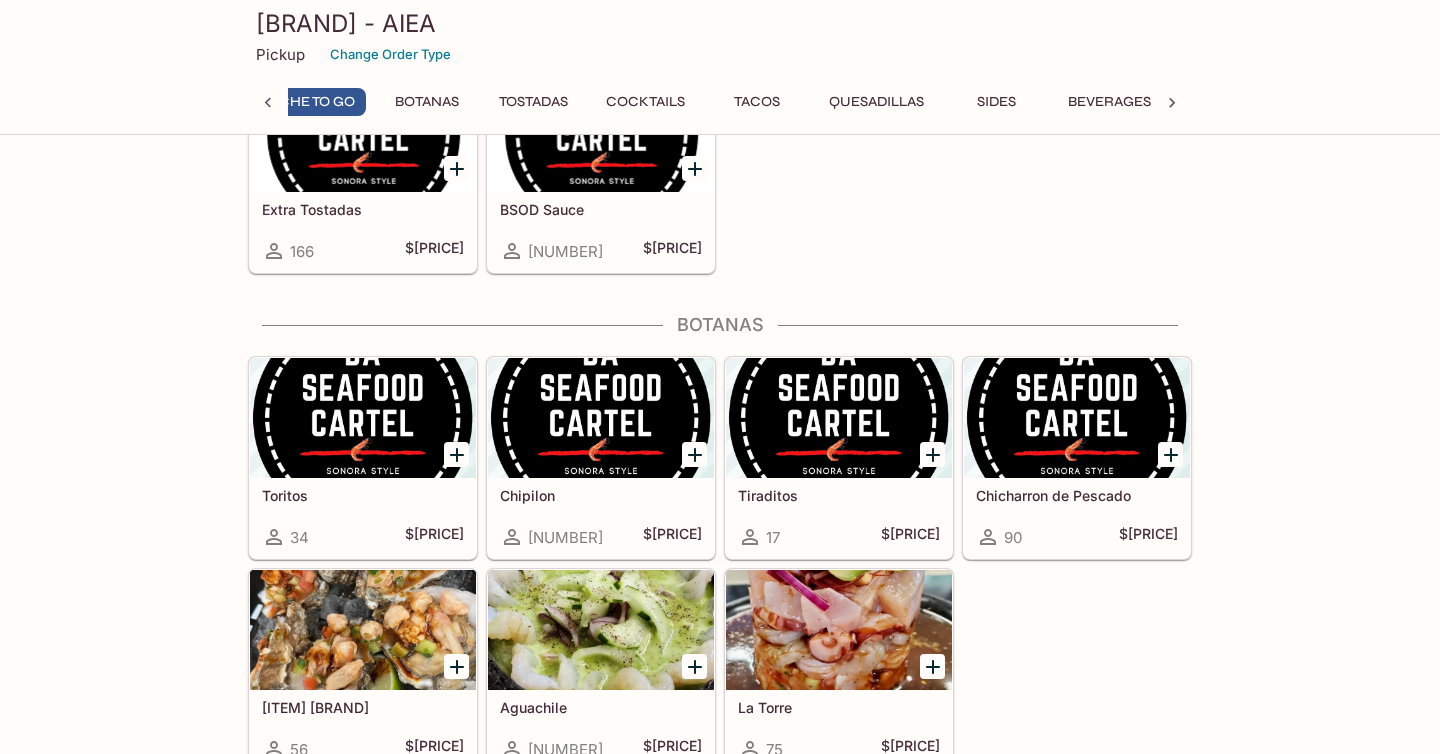 scroll, scrollTop: 94, scrollLeft: 0, axis: vertical 